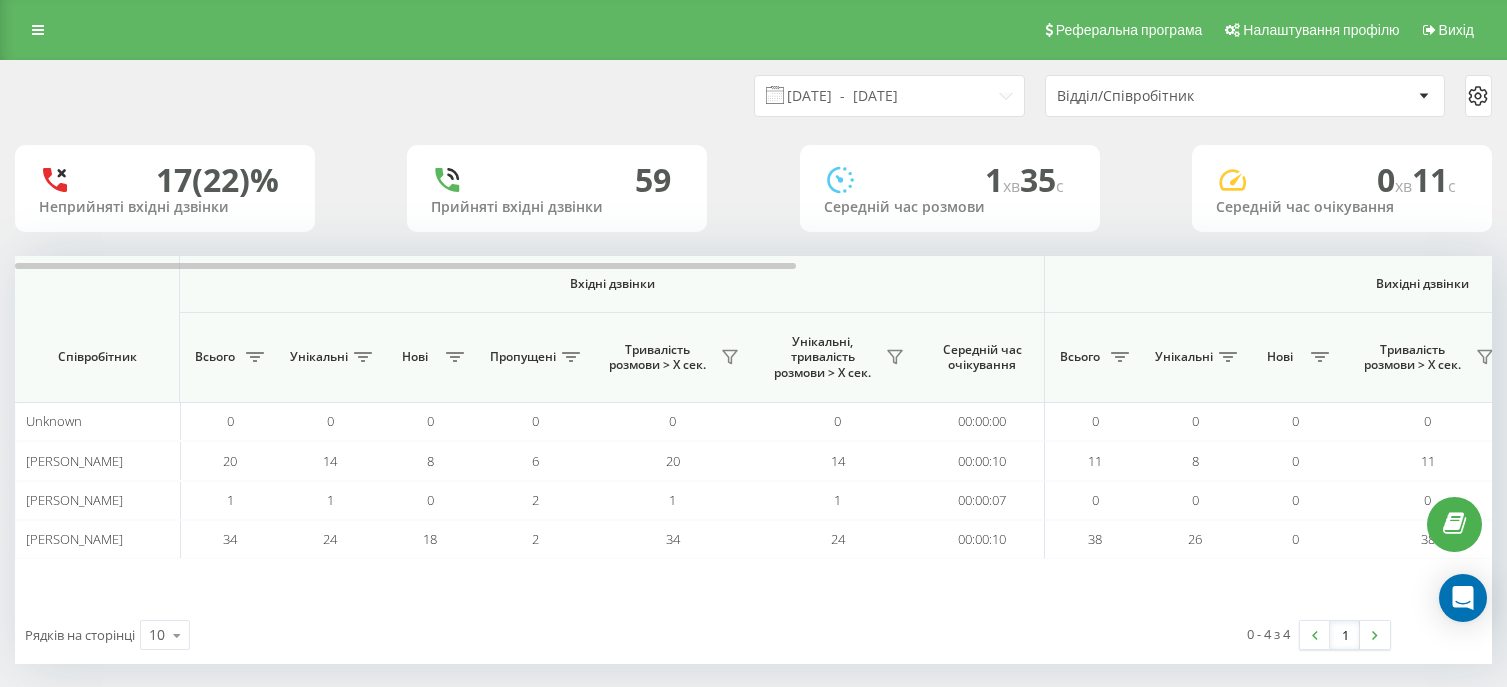 scroll, scrollTop: 0, scrollLeft: 0, axis: both 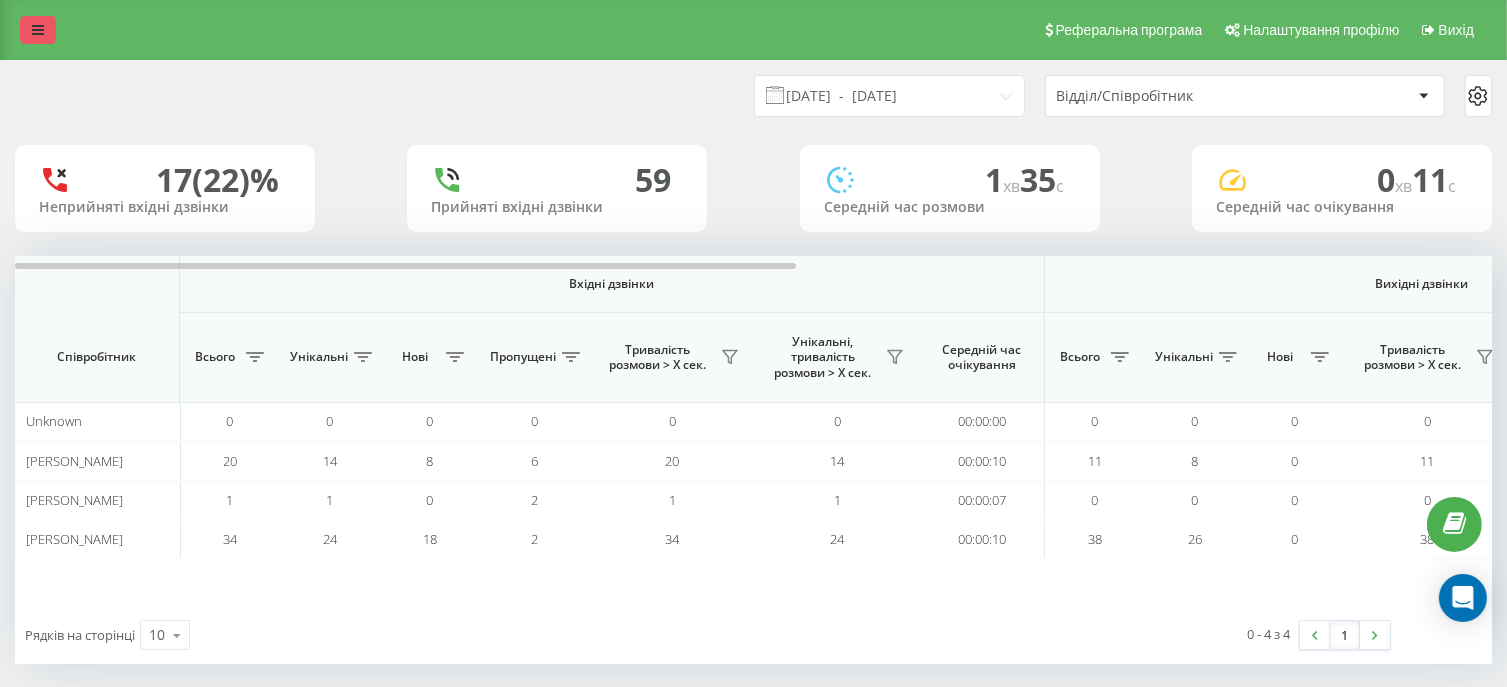 click at bounding box center (38, 30) 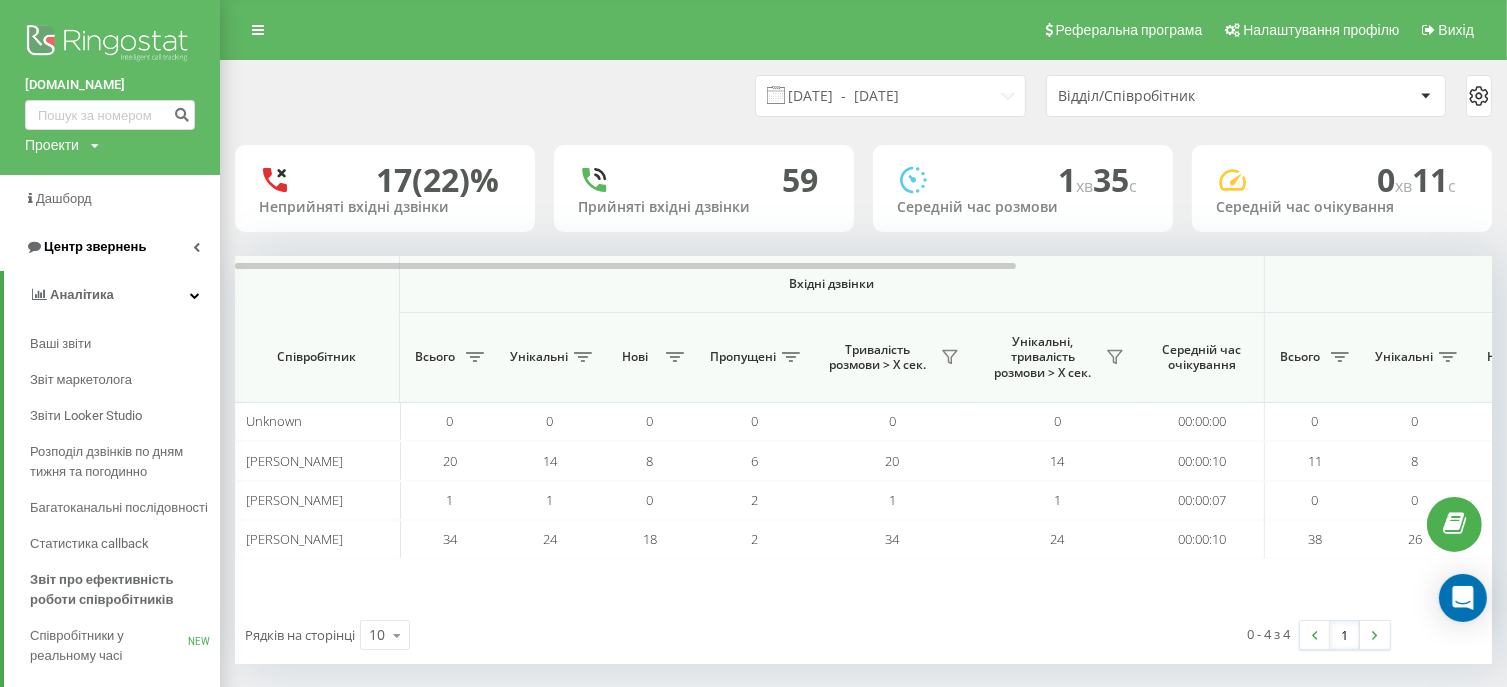 click on "Центр звернень" at bounding box center (95, 246) 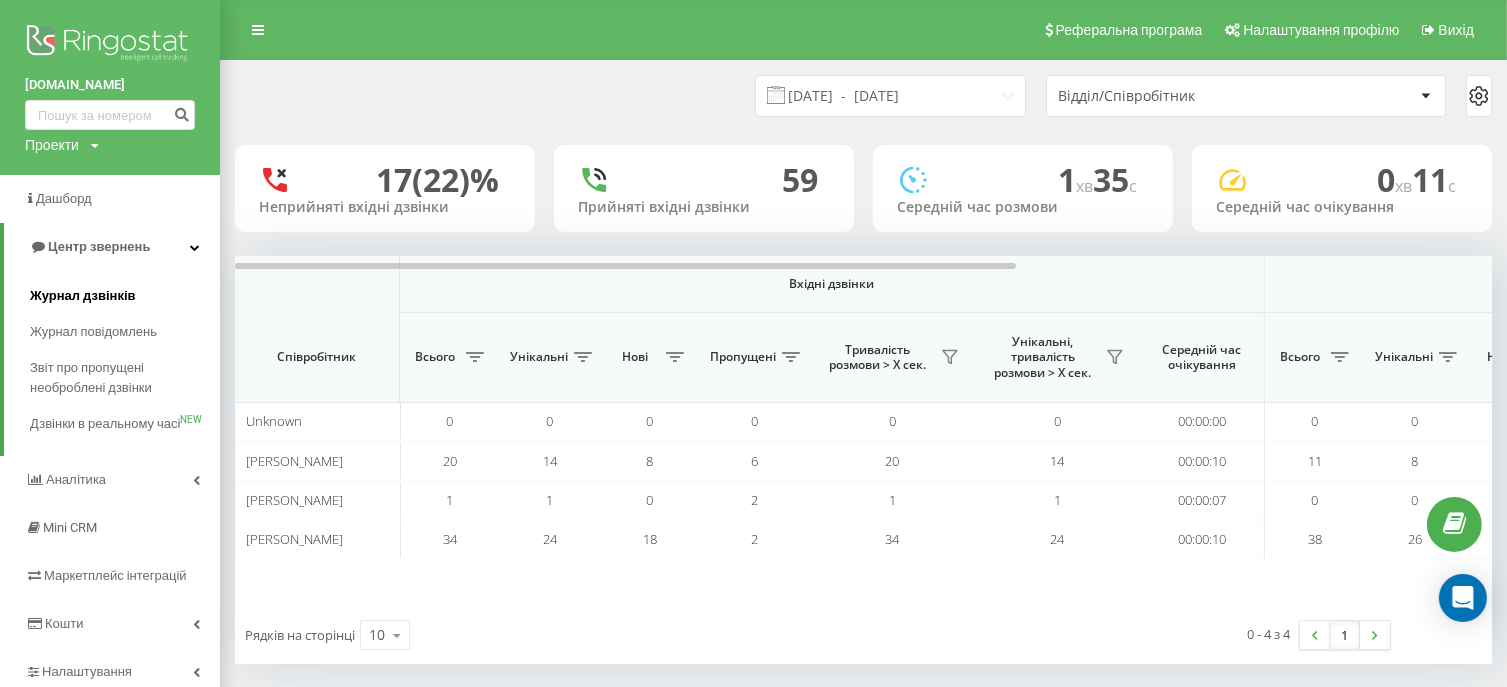 click on "Журнал дзвінків" at bounding box center [83, 296] 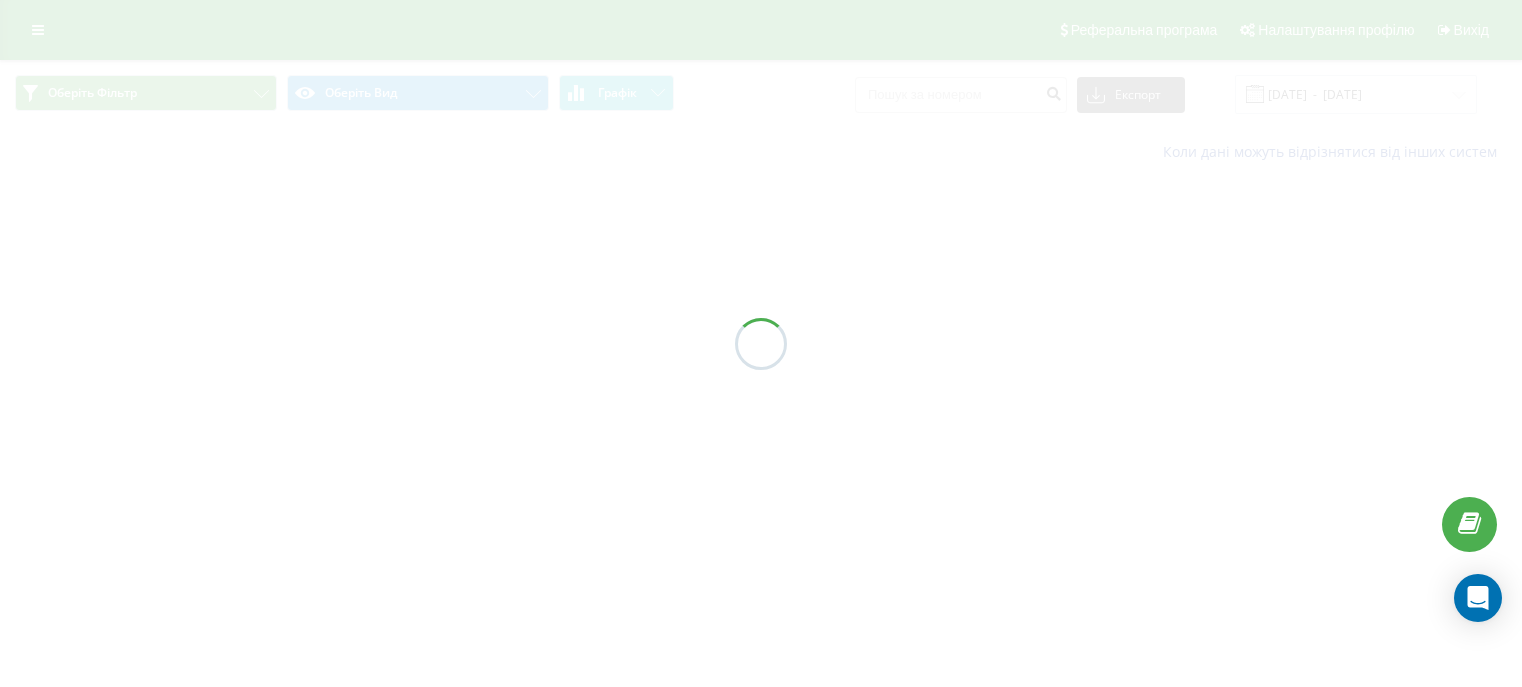 scroll, scrollTop: 0, scrollLeft: 0, axis: both 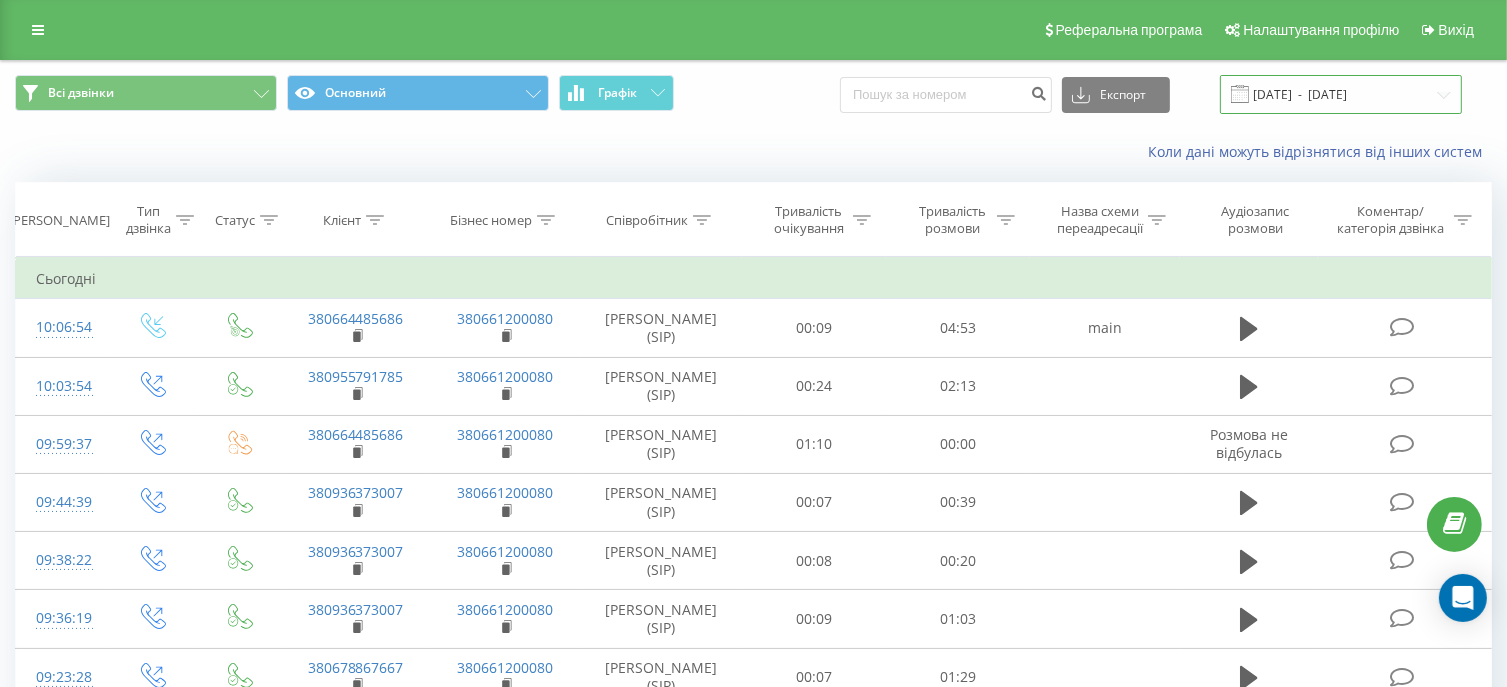click on "20.06.2025  -  20.07.2025" at bounding box center (1341, 94) 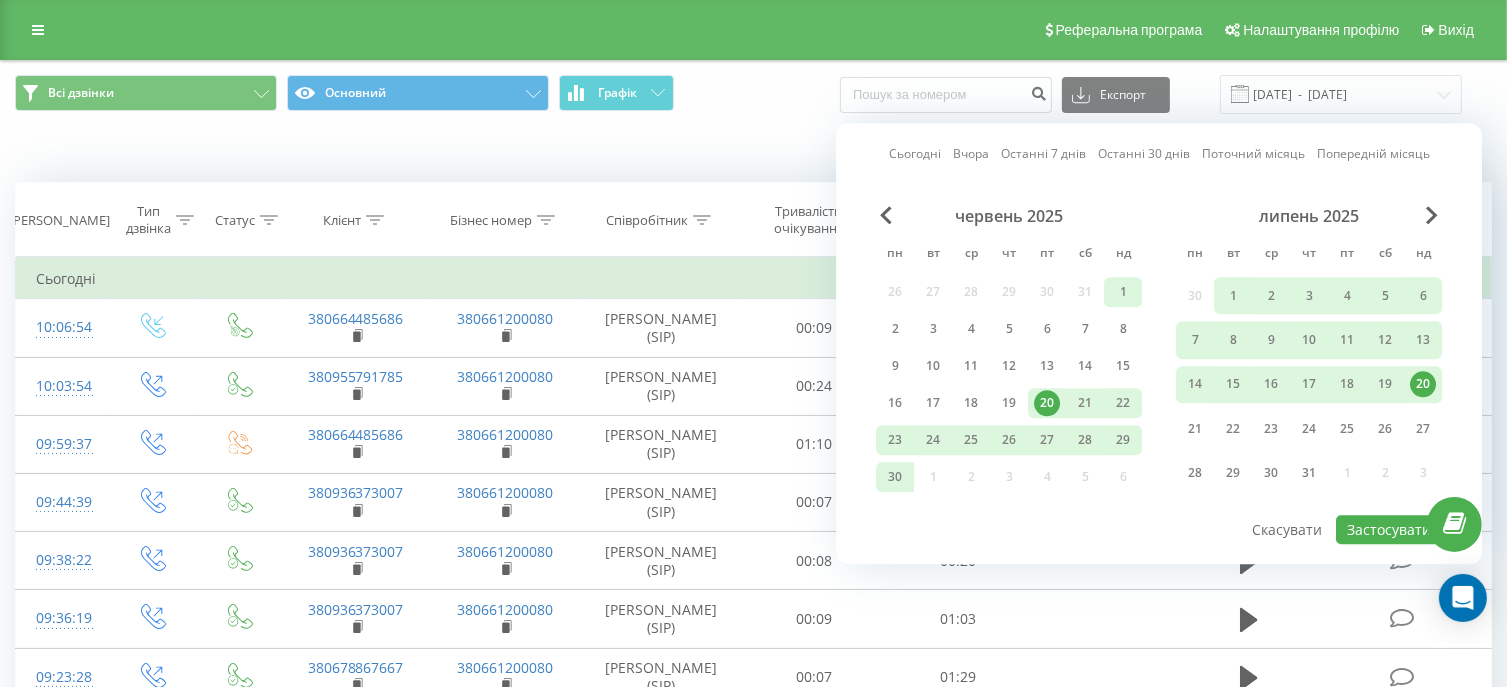 click on "1" at bounding box center [1123, 292] 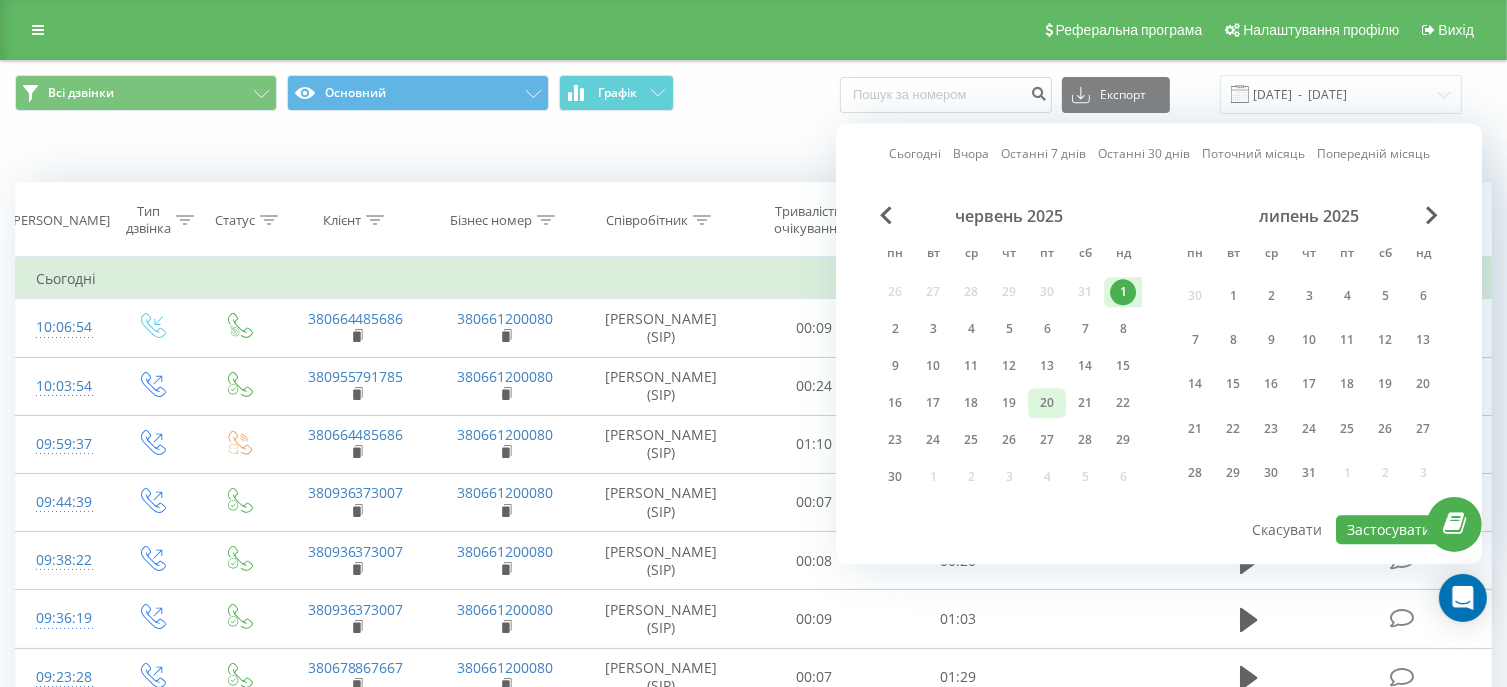 click on "20" at bounding box center (1047, 403) 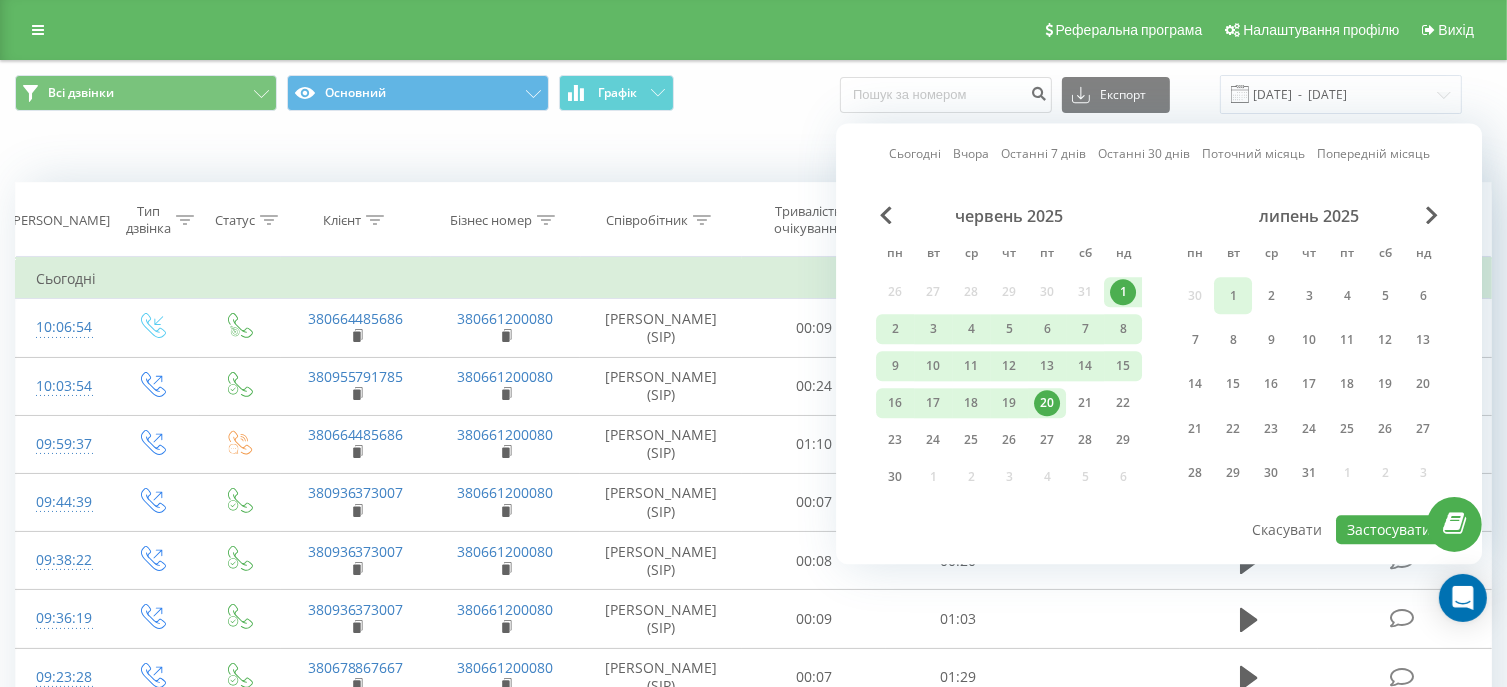 click on "1" at bounding box center [1233, 296] 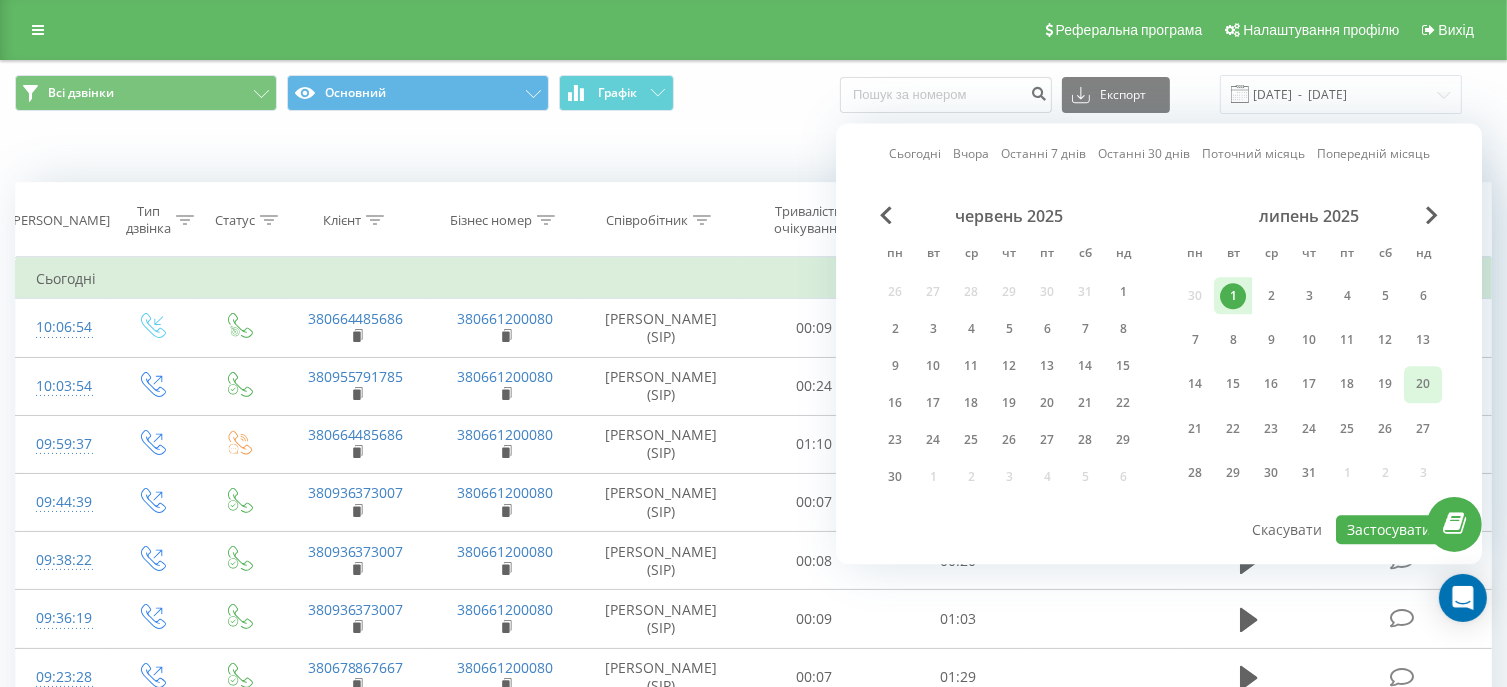 click on "20" at bounding box center (1423, 385) 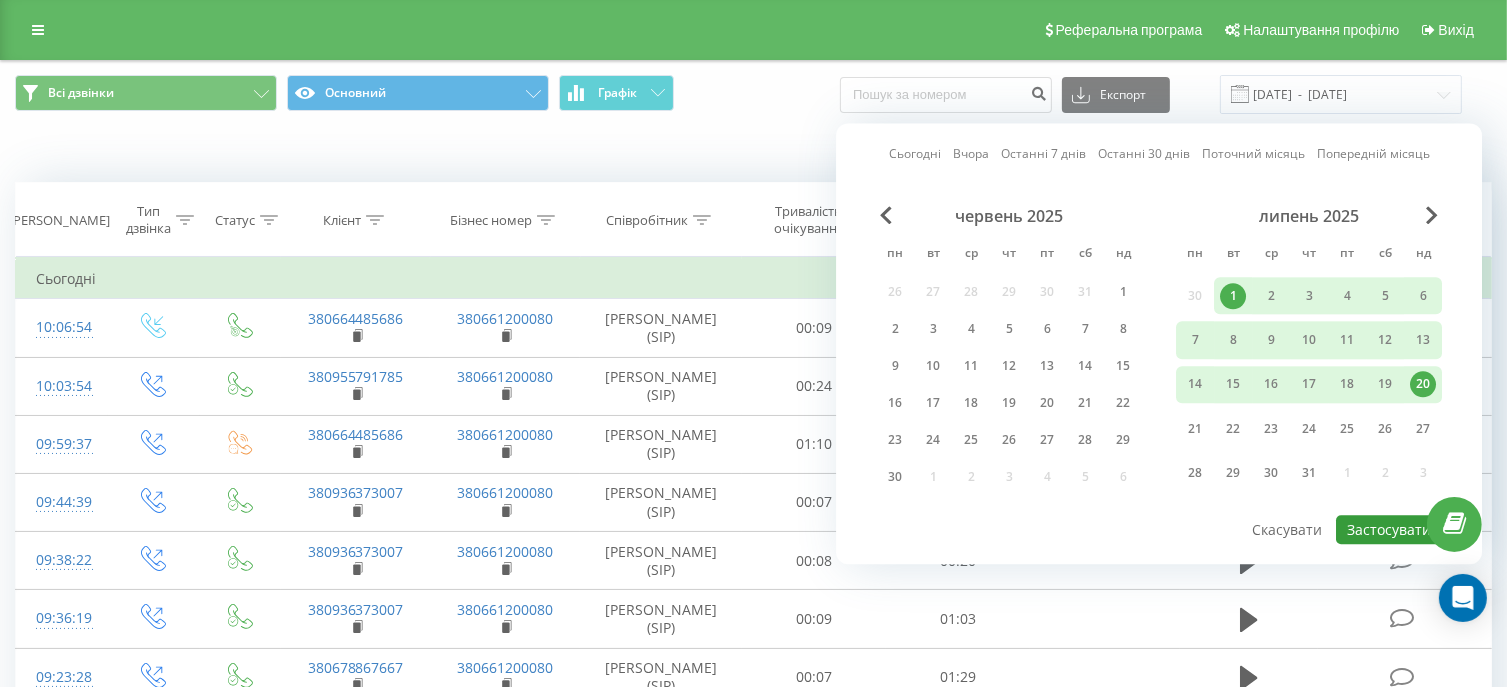 click on "Застосувати" at bounding box center (1389, 529) 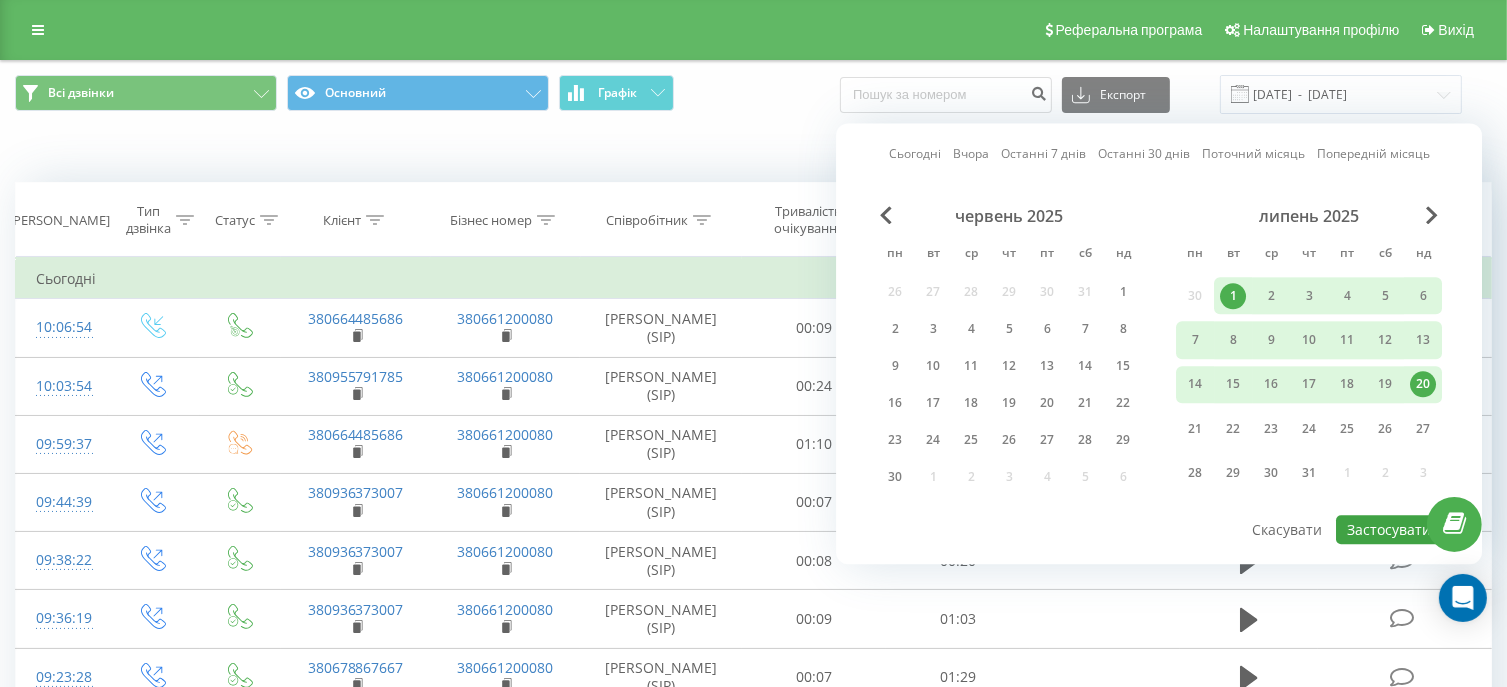 type on "01.07.2025  -  20.07.2025" 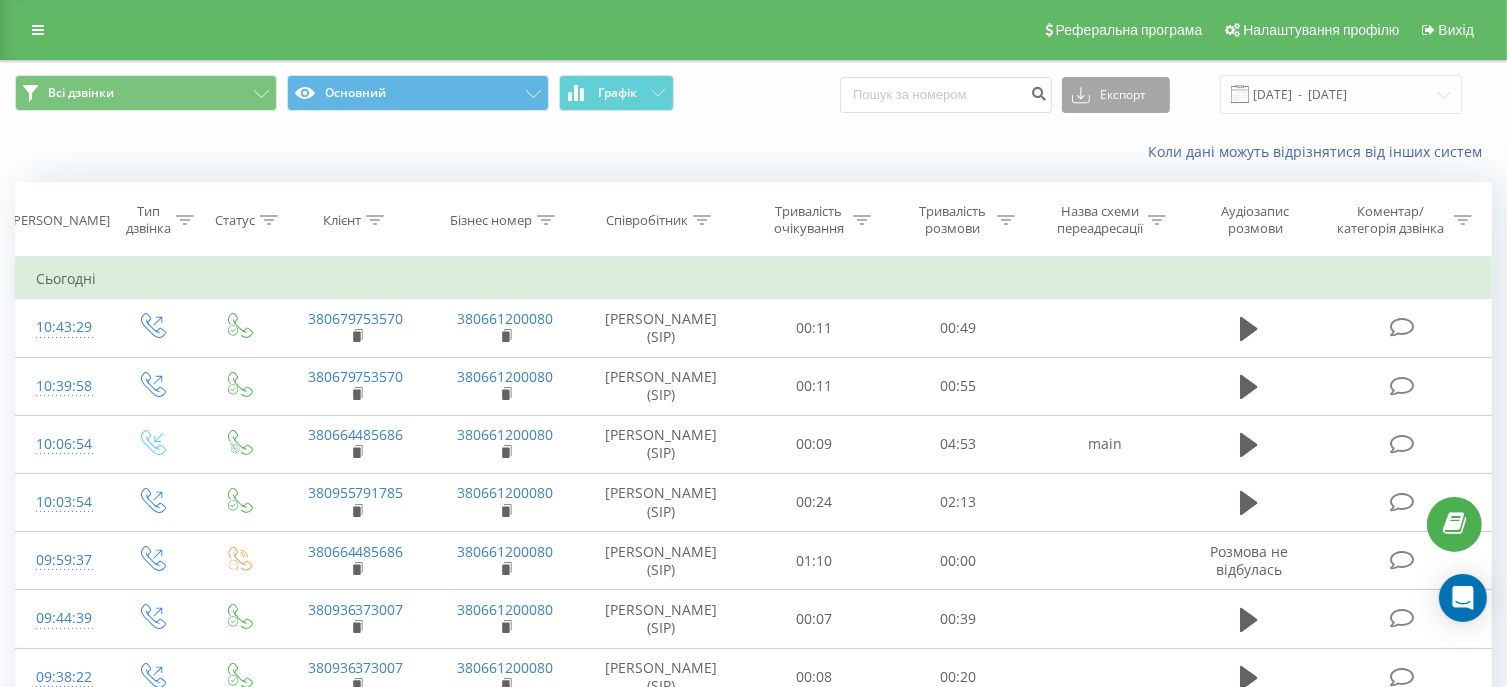 click on "Експорт" at bounding box center [1116, 95] 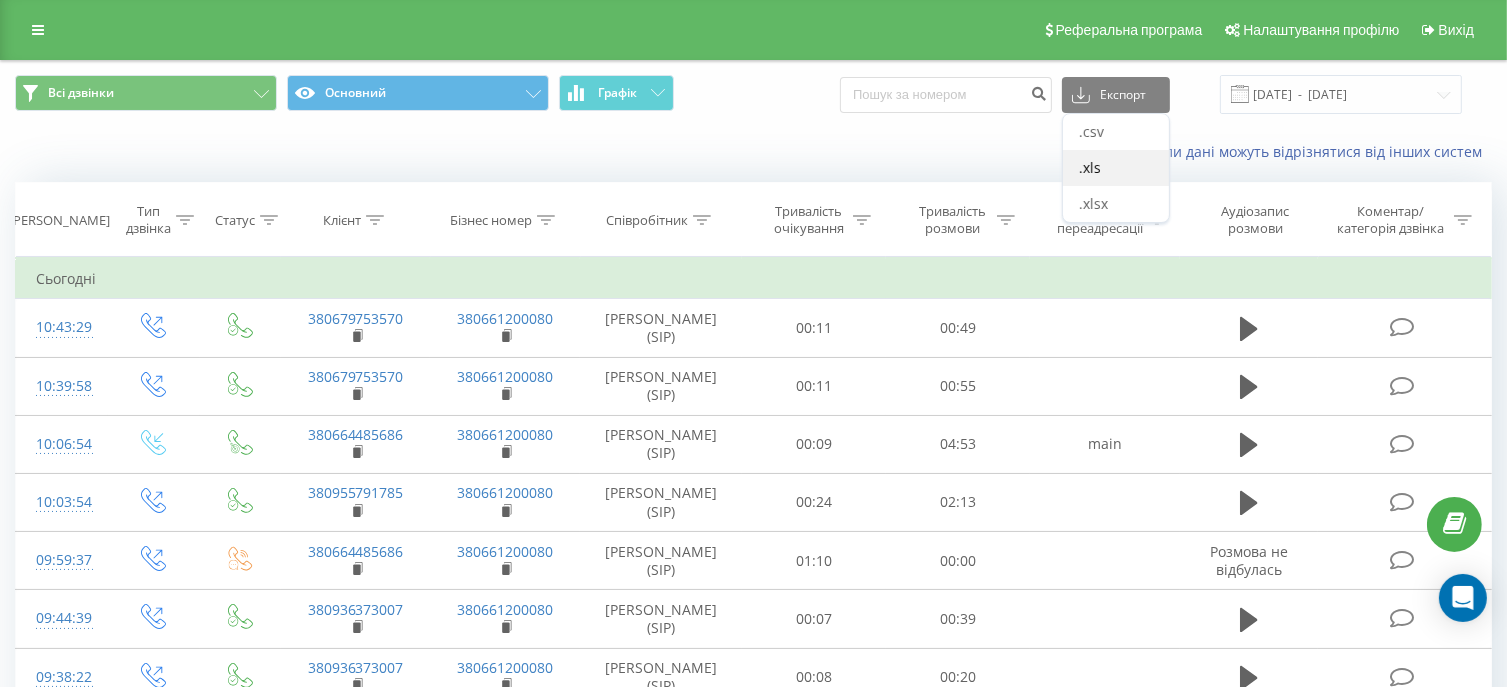 click on ".xls" at bounding box center [1116, 168] 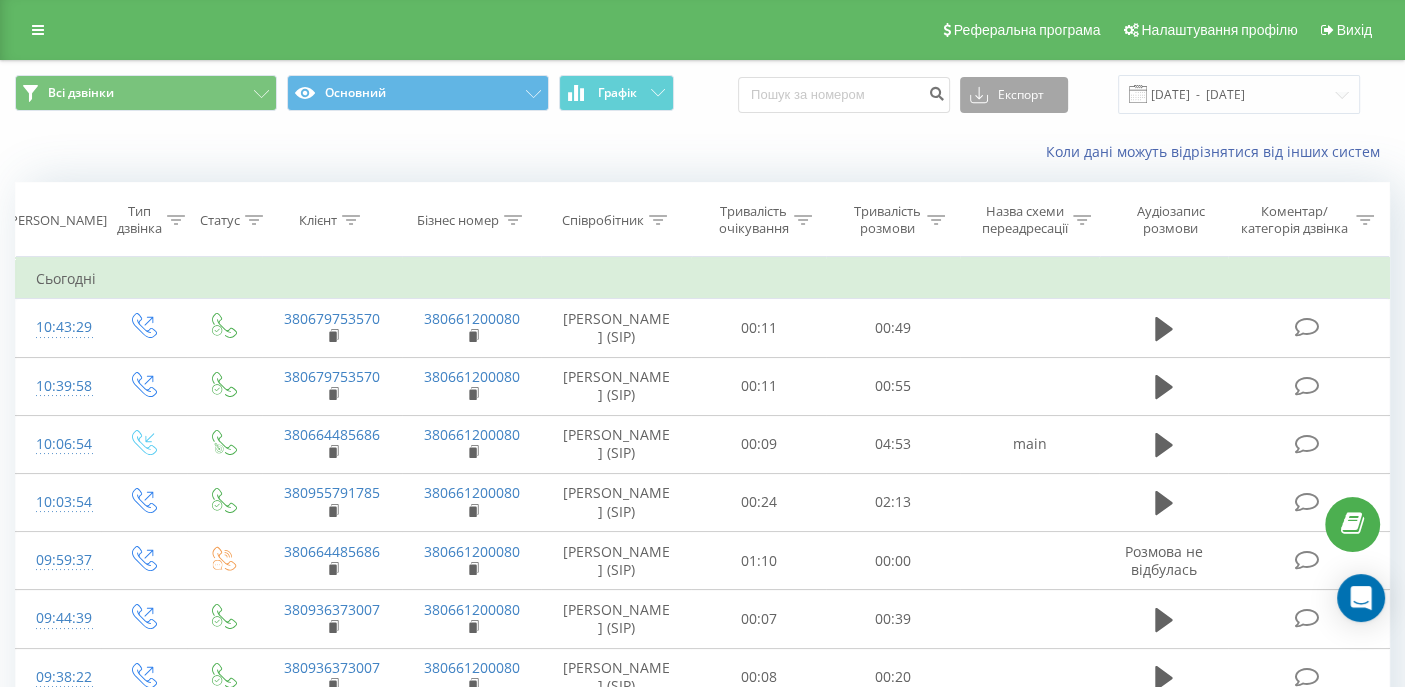 click on "Експорт" at bounding box center (1014, 95) 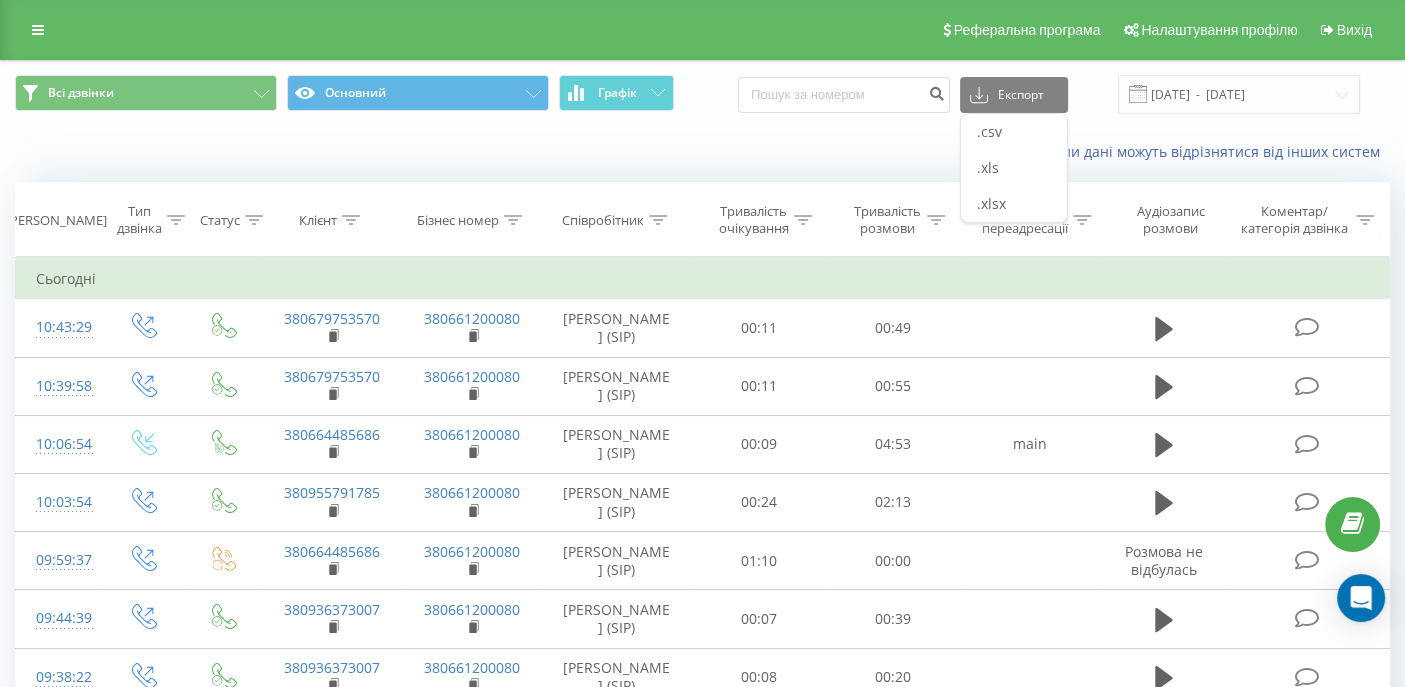 click on ".xls" at bounding box center (988, 167) 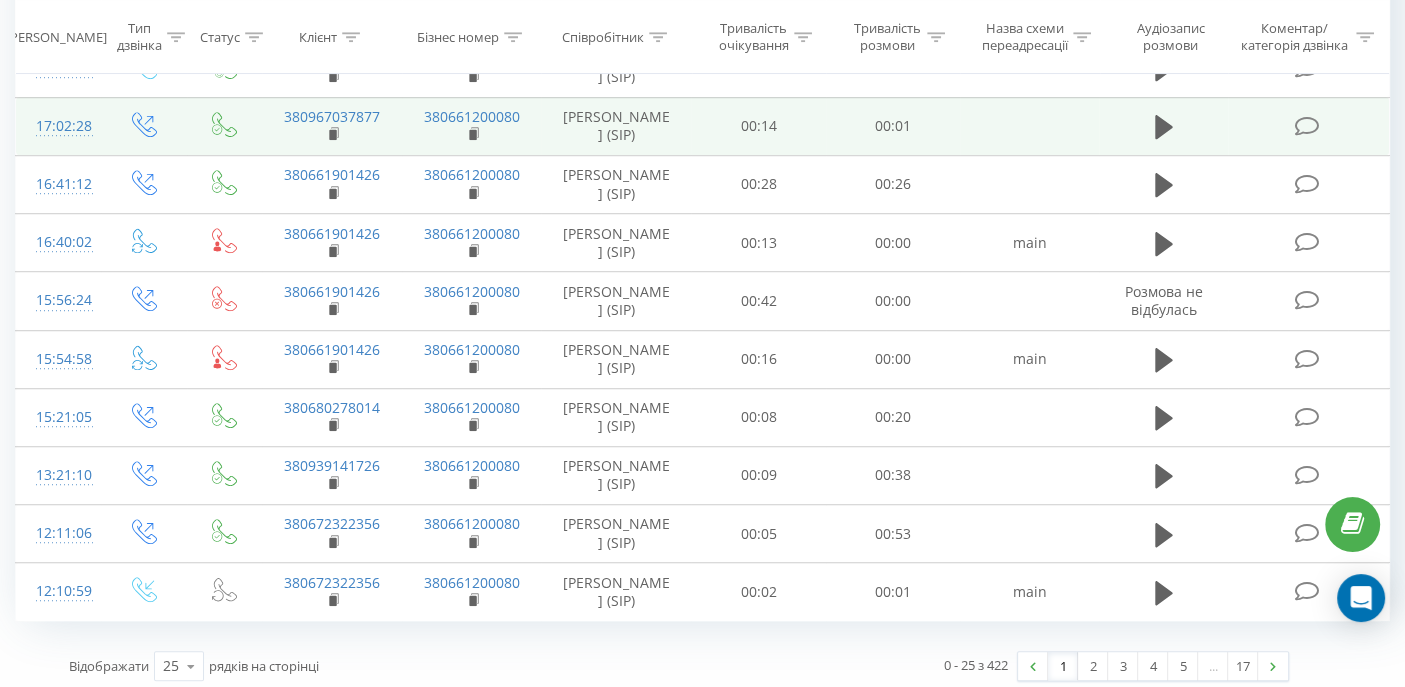 scroll, scrollTop: 1215, scrollLeft: 0, axis: vertical 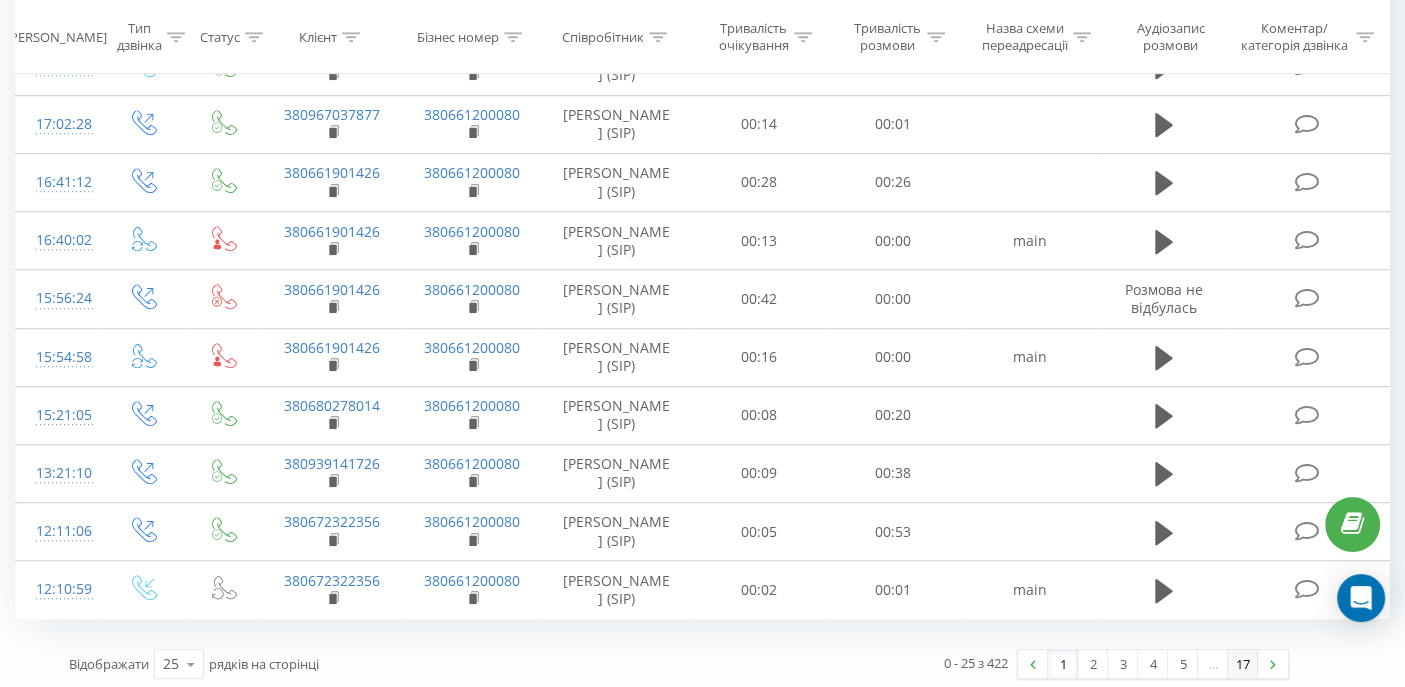 click on "17" at bounding box center (1243, 664) 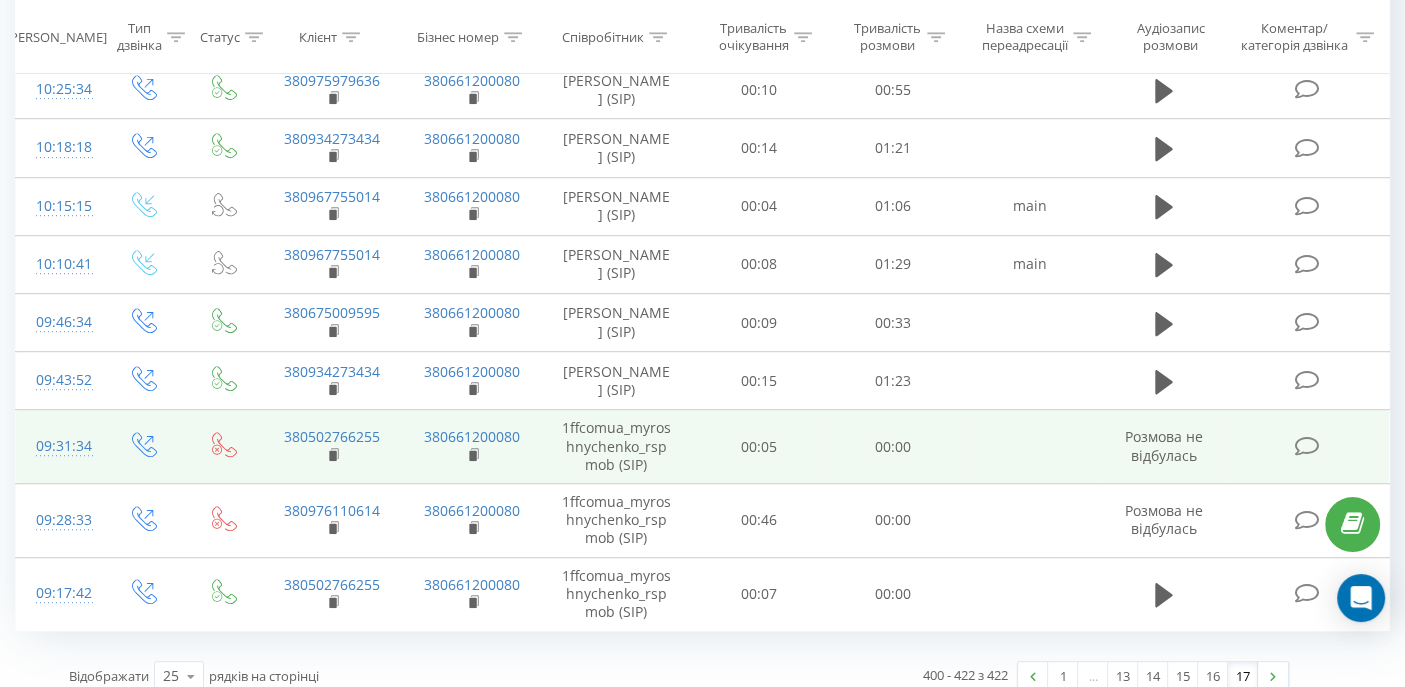 scroll, scrollTop: 1118, scrollLeft: 0, axis: vertical 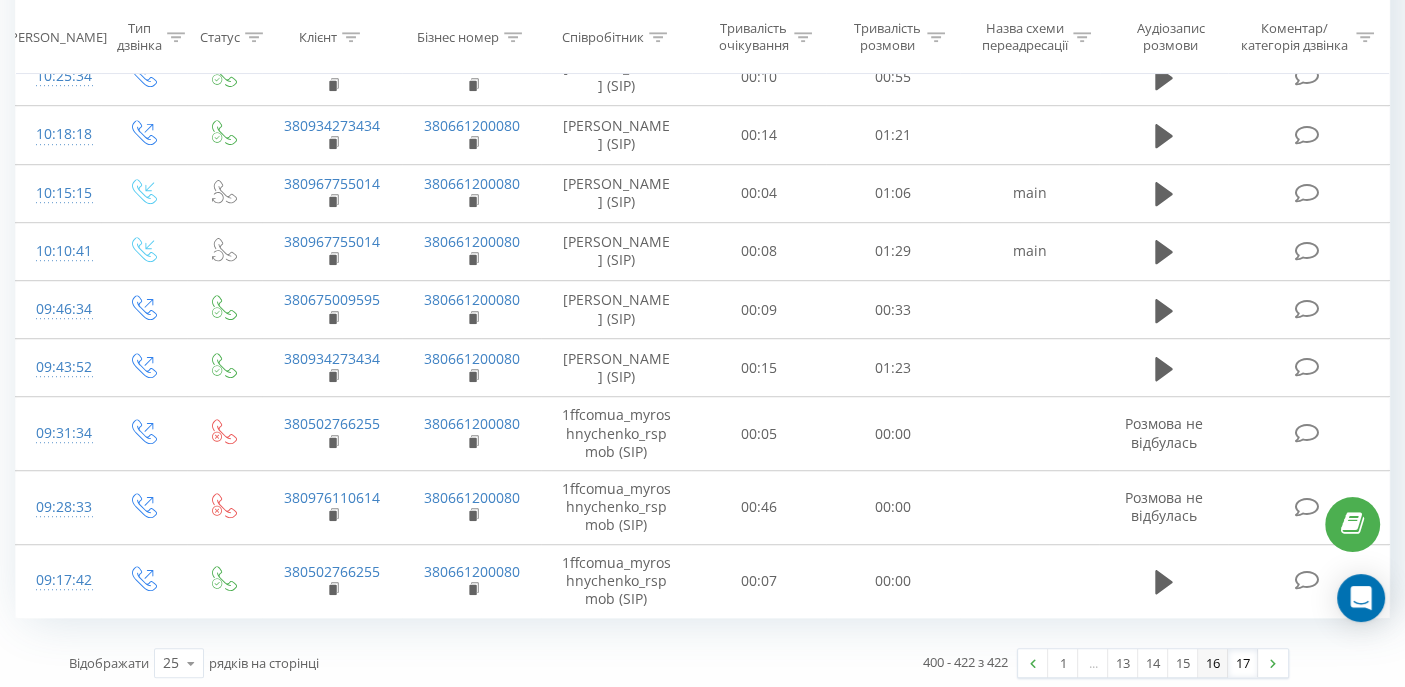 click on "16" at bounding box center (1213, 663) 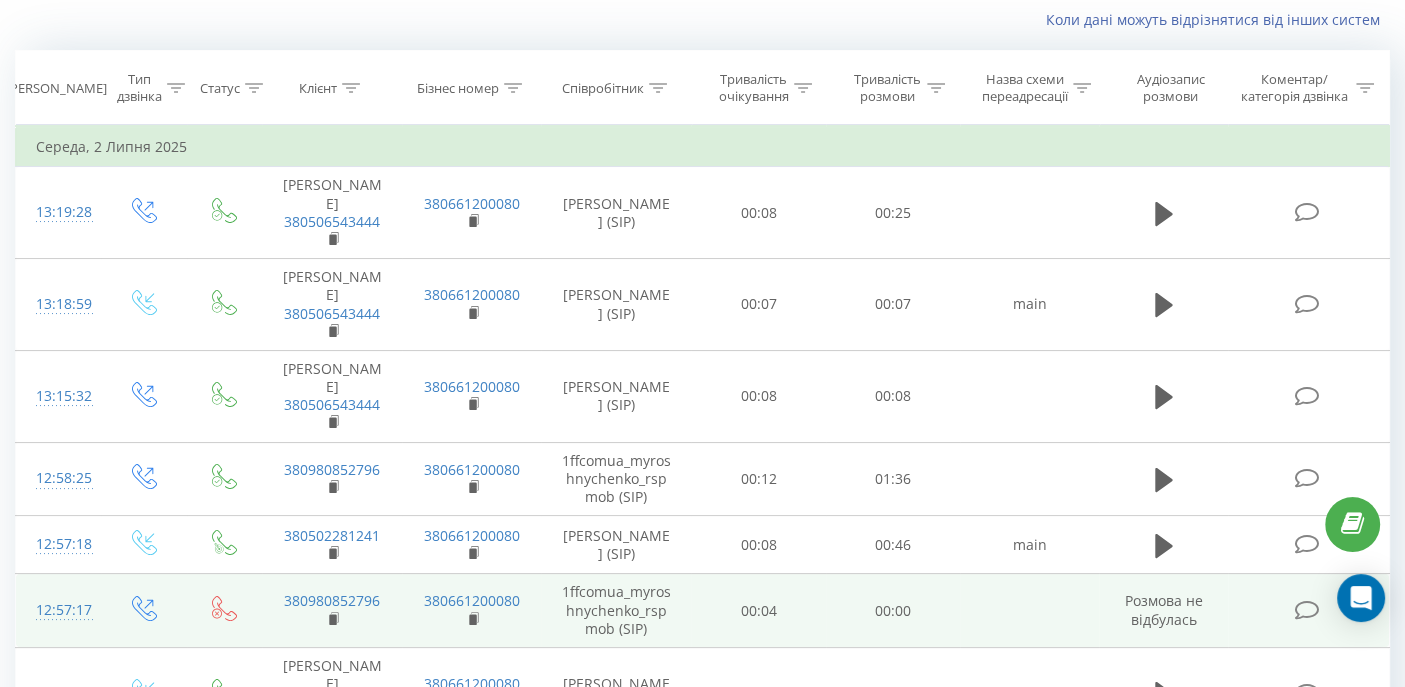 scroll, scrollTop: 1329, scrollLeft: 0, axis: vertical 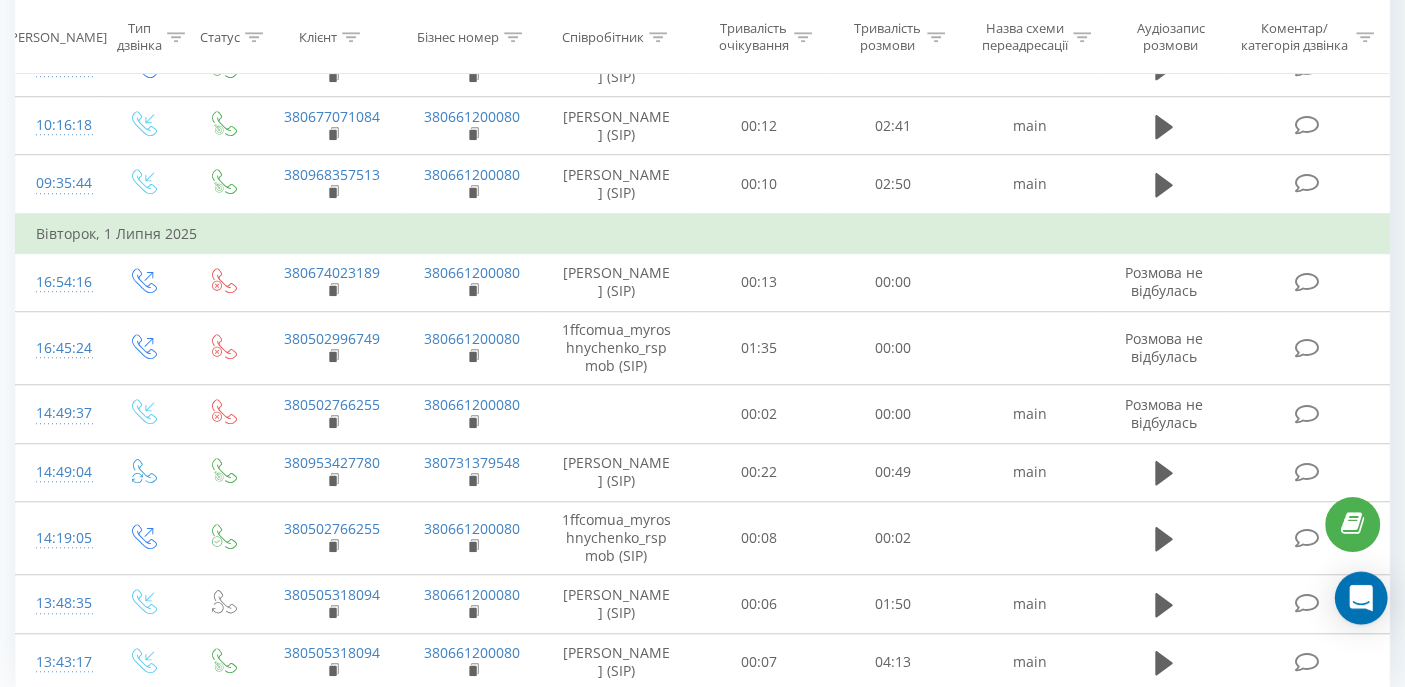 click at bounding box center [1361, 598] 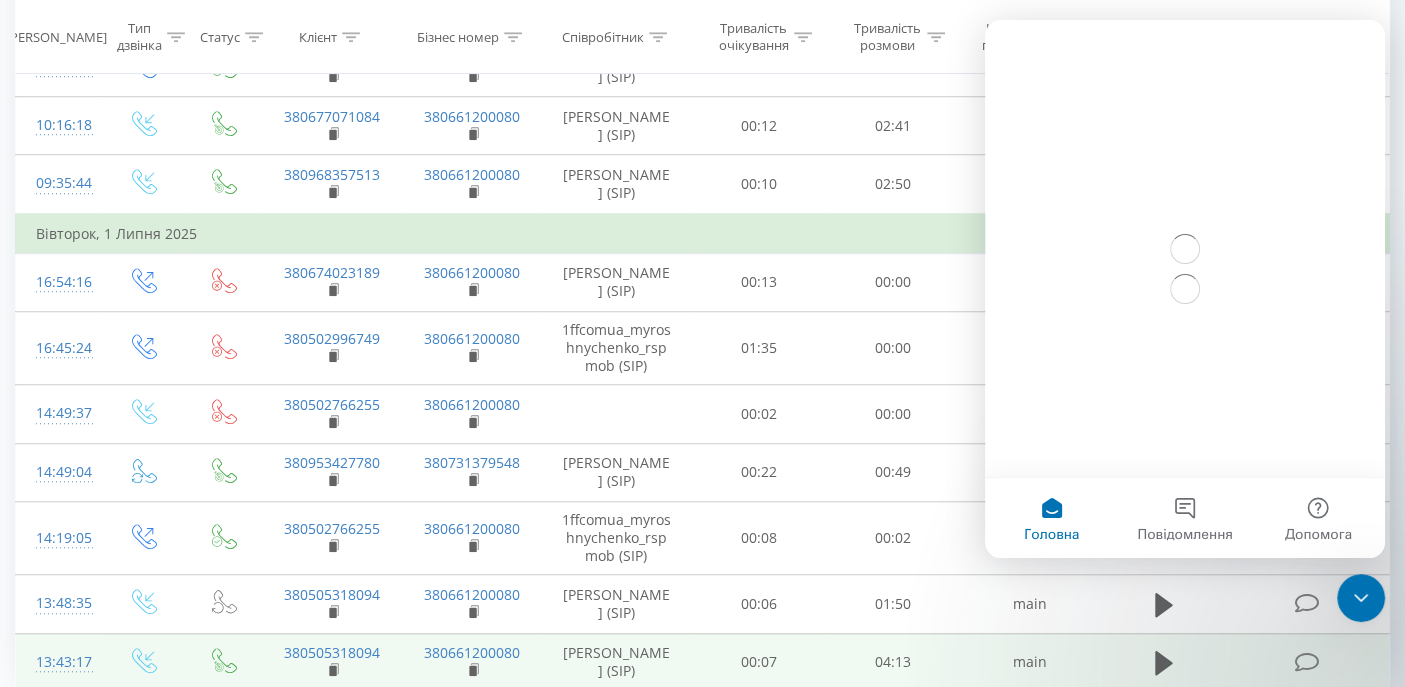 scroll, scrollTop: 0, scrollLeft: 0, axis: both 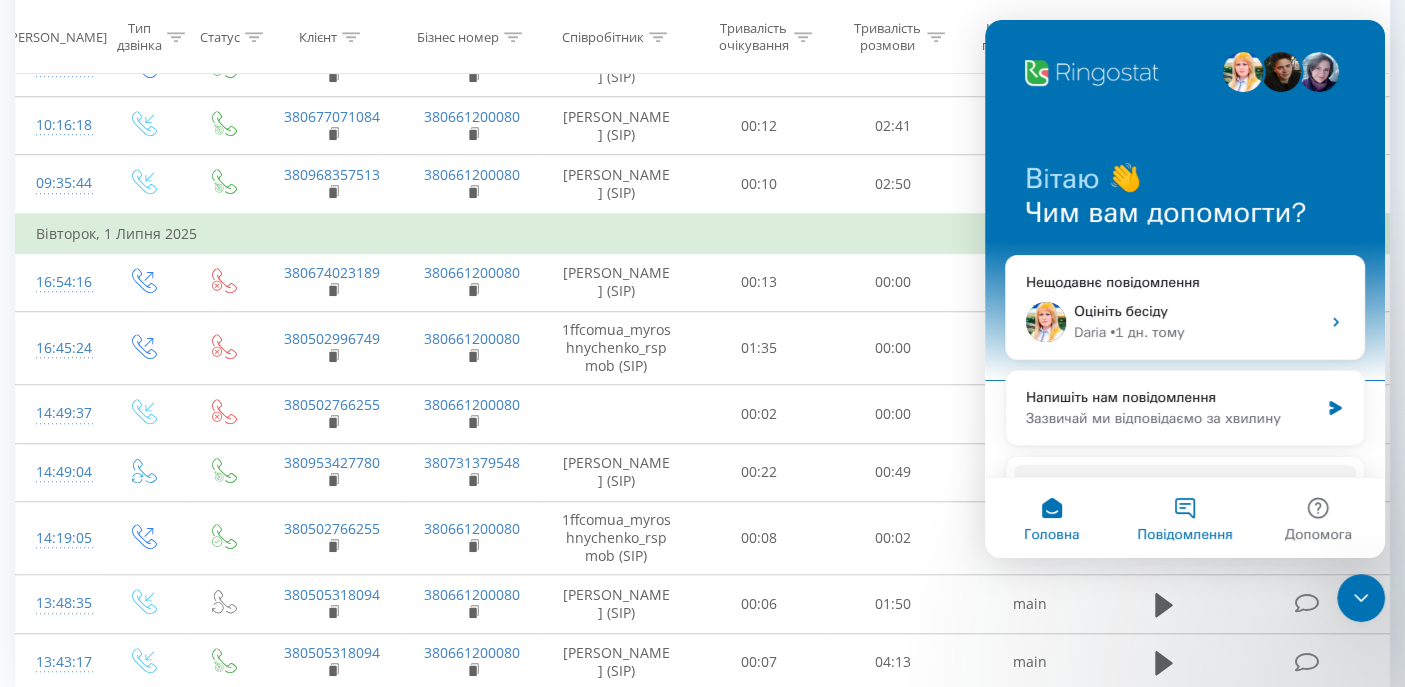 click on "Повідомлення" at bounding box center [1184, 518] 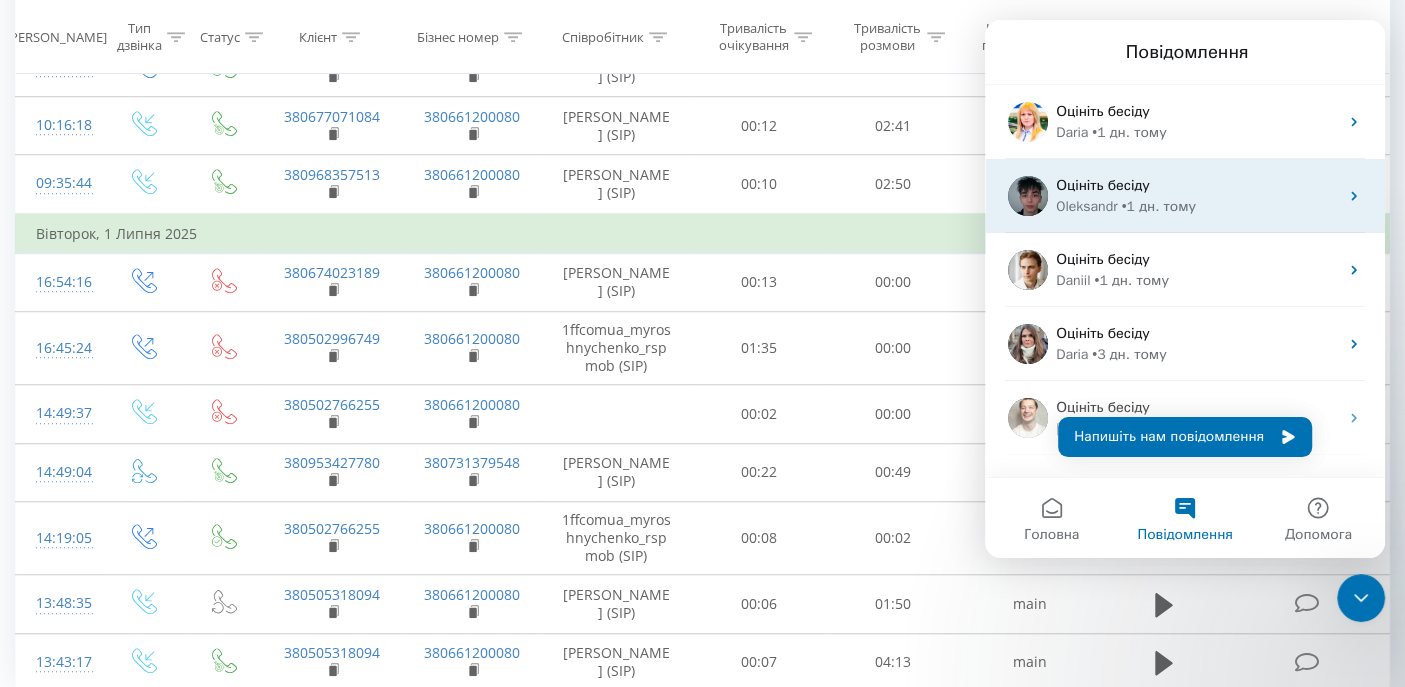 click on "•  1 дн. тому" at bounding box center [1159, 206] 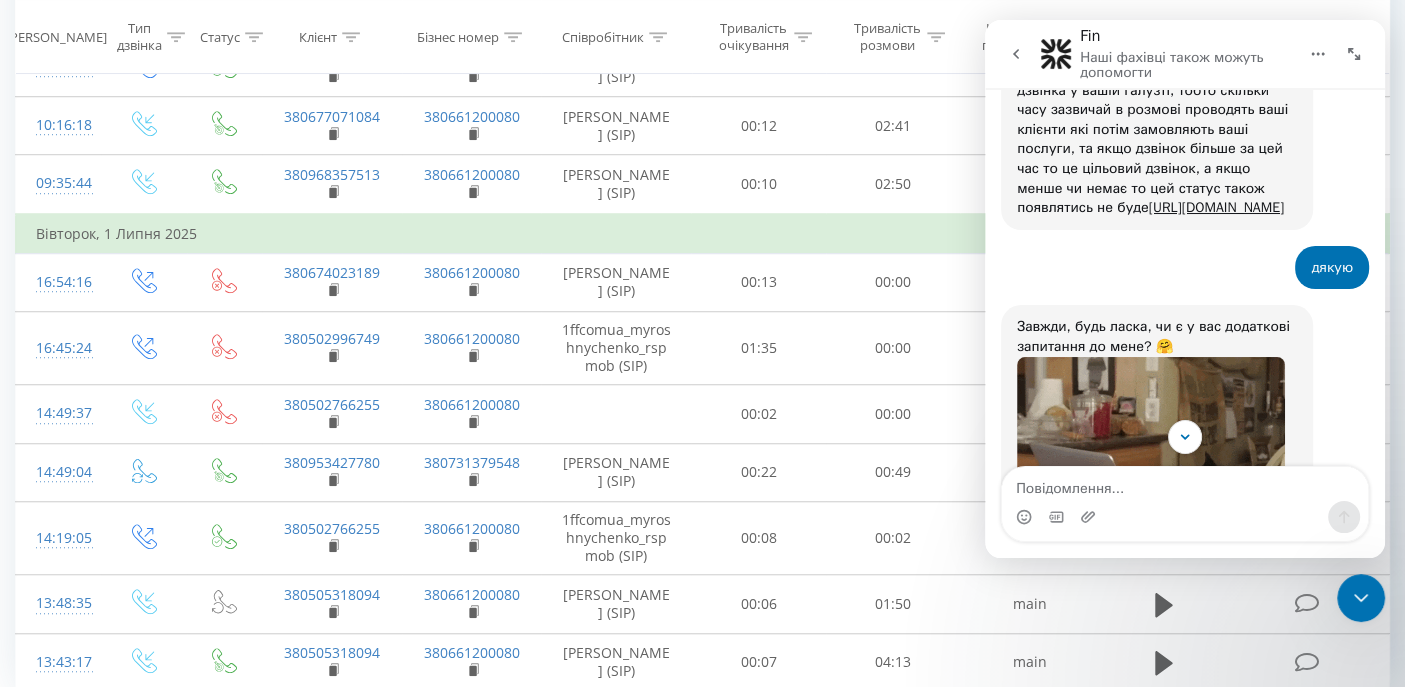 scroll, scrollTop: 1672, scrollLeft: 0, axis: vertical 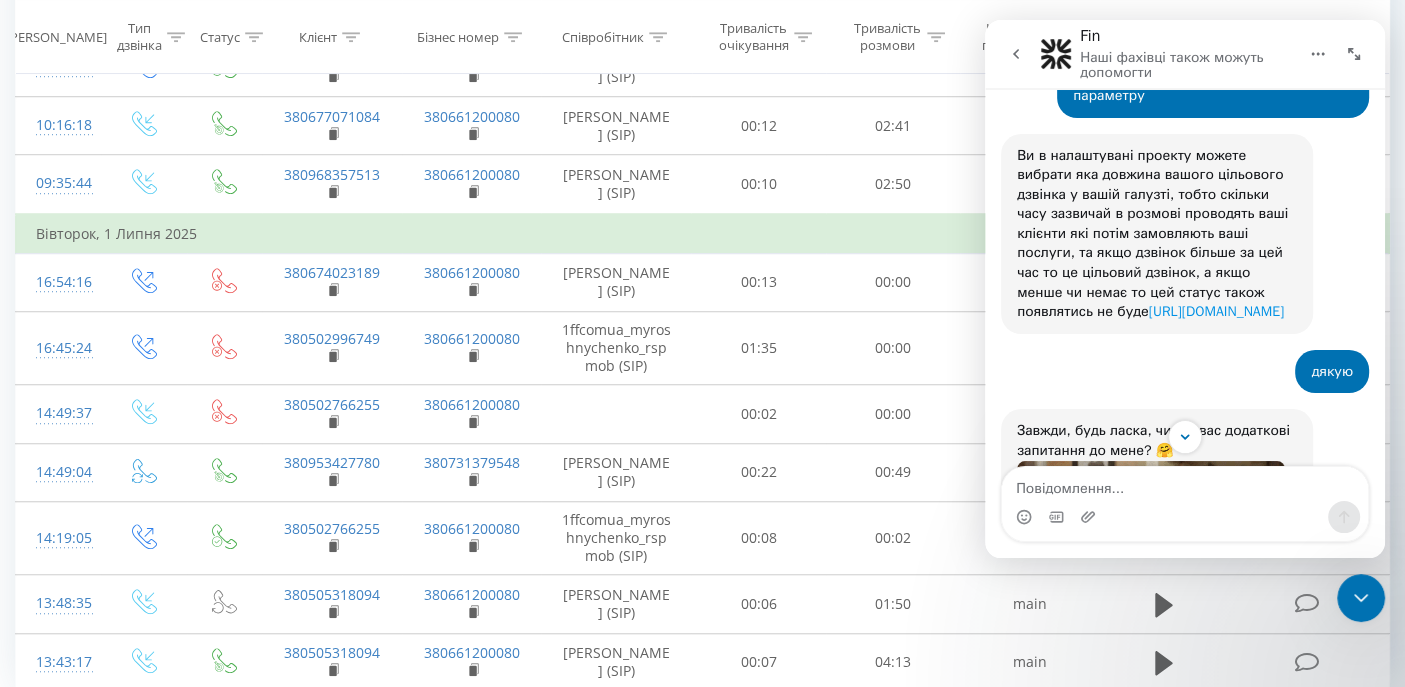 click on "http://img.ringostat.com/akame/1LNG10M.png" at bounding box center [1216, 311] 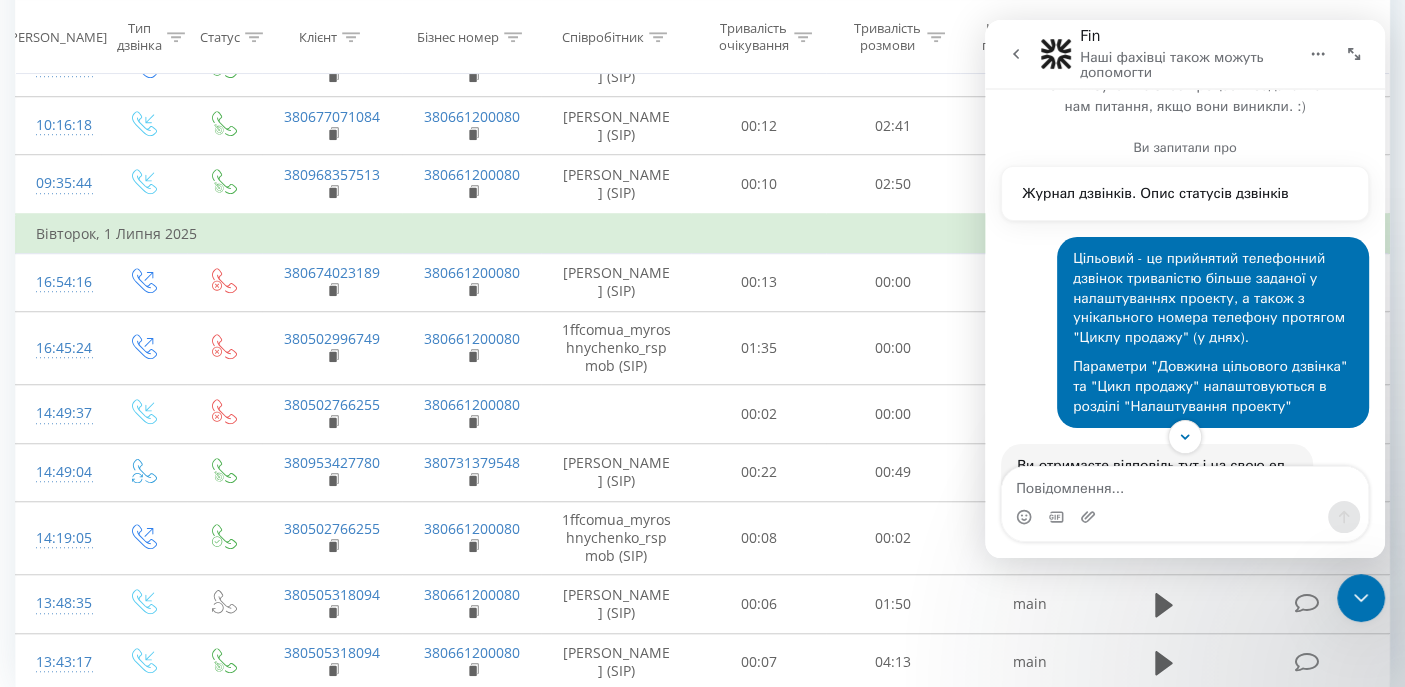 scroll, scrollTop: 0, scrollLeft: 0, axis: both 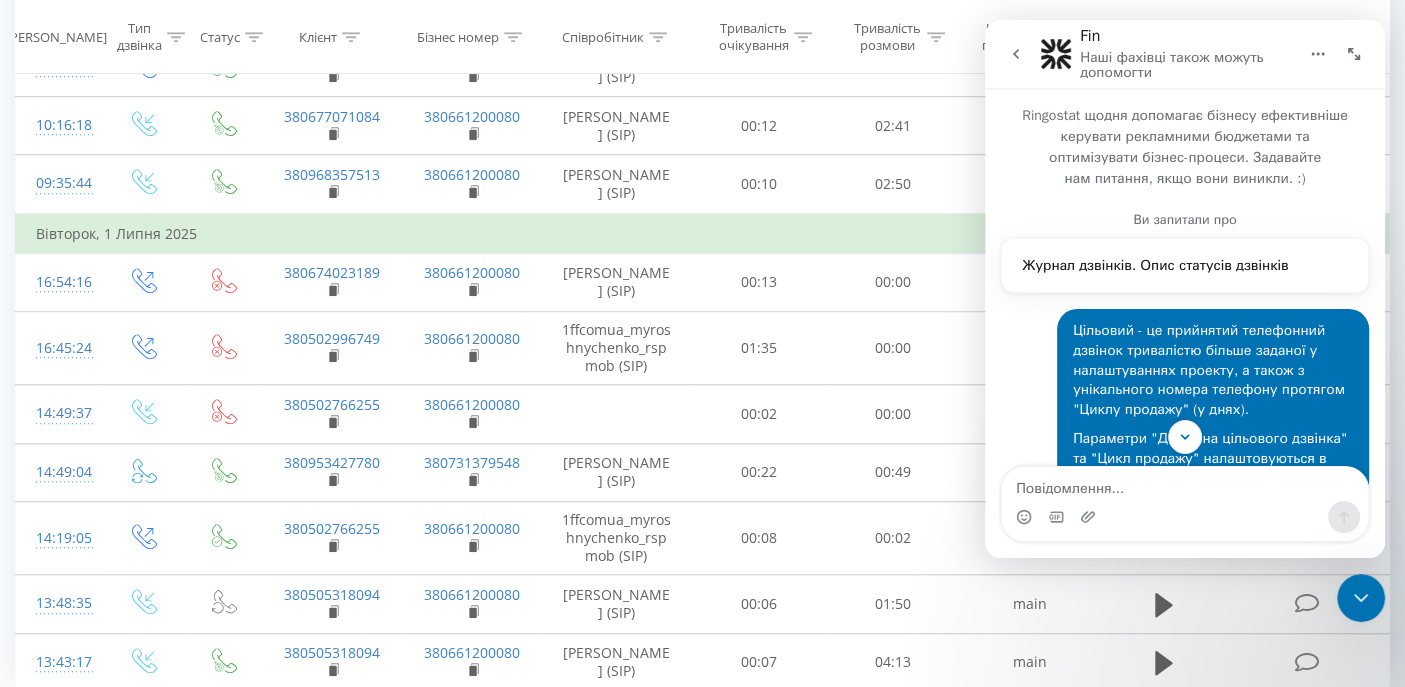click 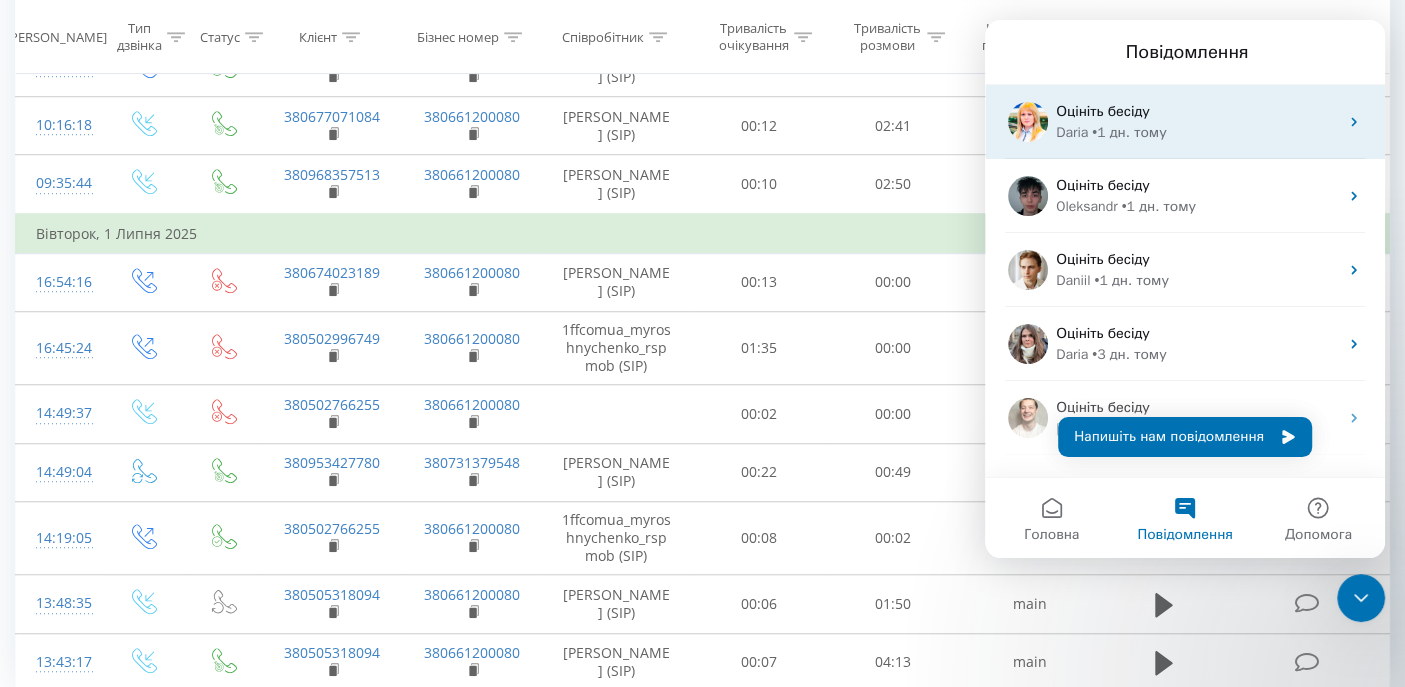 click on "Daria" at bounding box center [1072, 132] 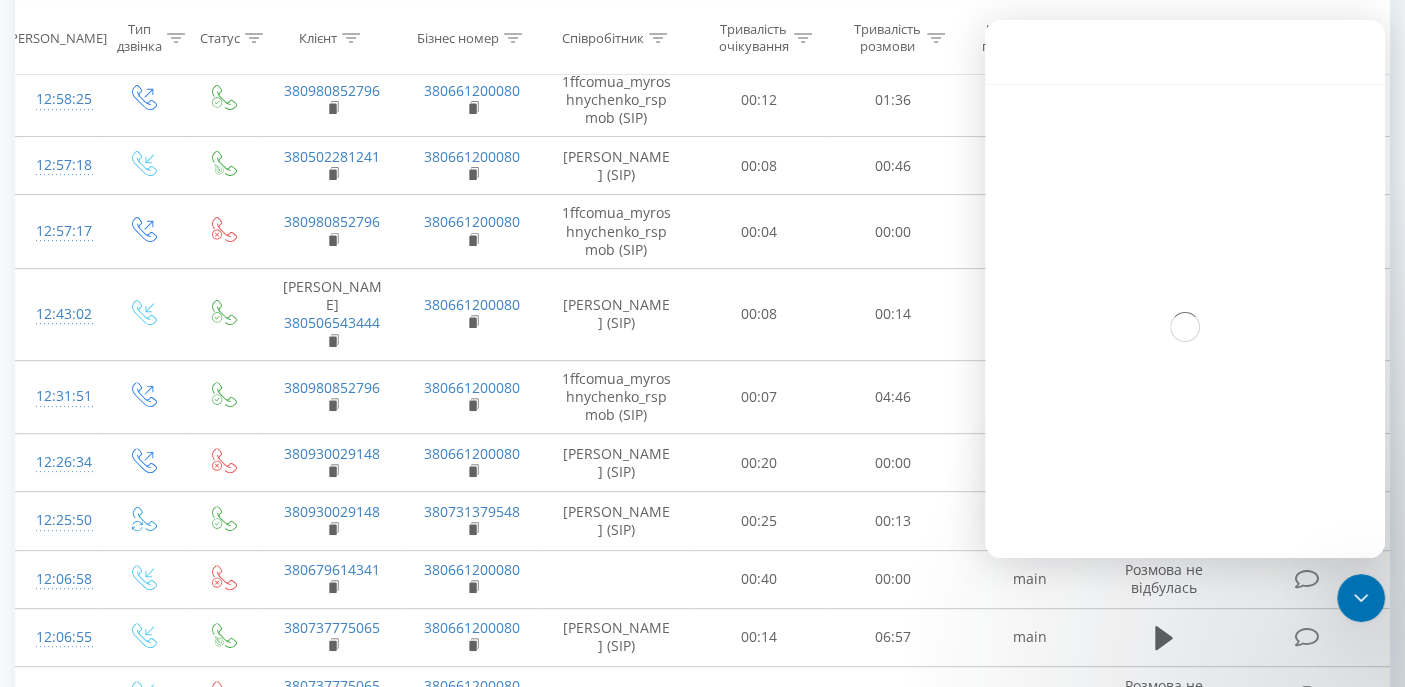 scroll, scrollTop: 0, scrollLeft: 0, axis: both 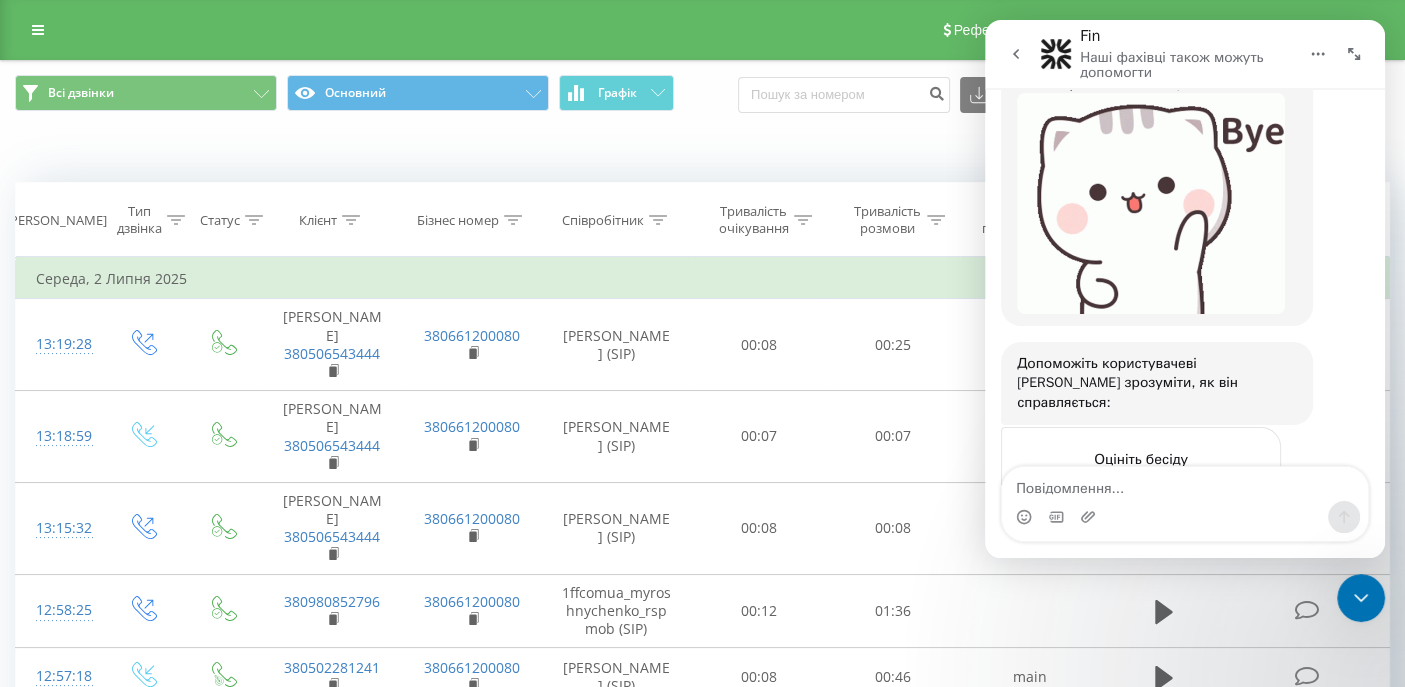 click 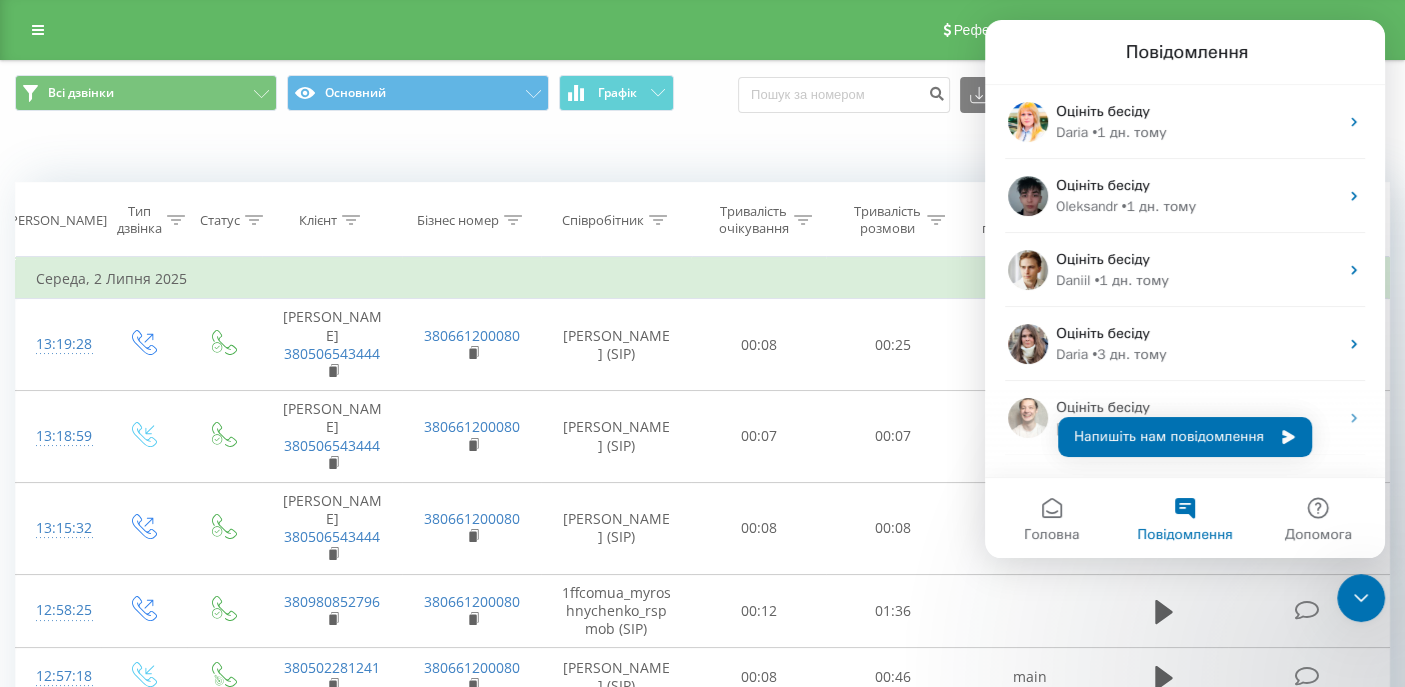 scroll, scrollTop: 0, scrollLeft: 0, axis: both 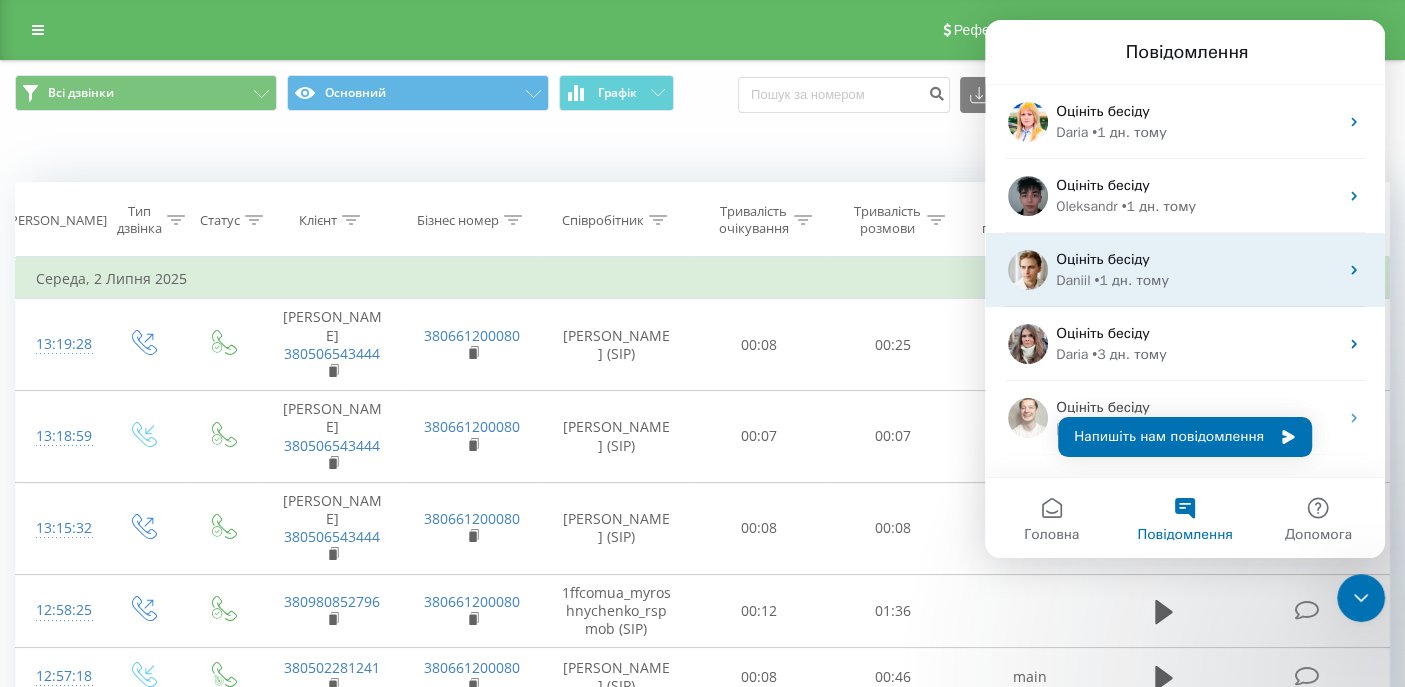 click on "•  1 дн. тому" at bounding box center [1131, 280] 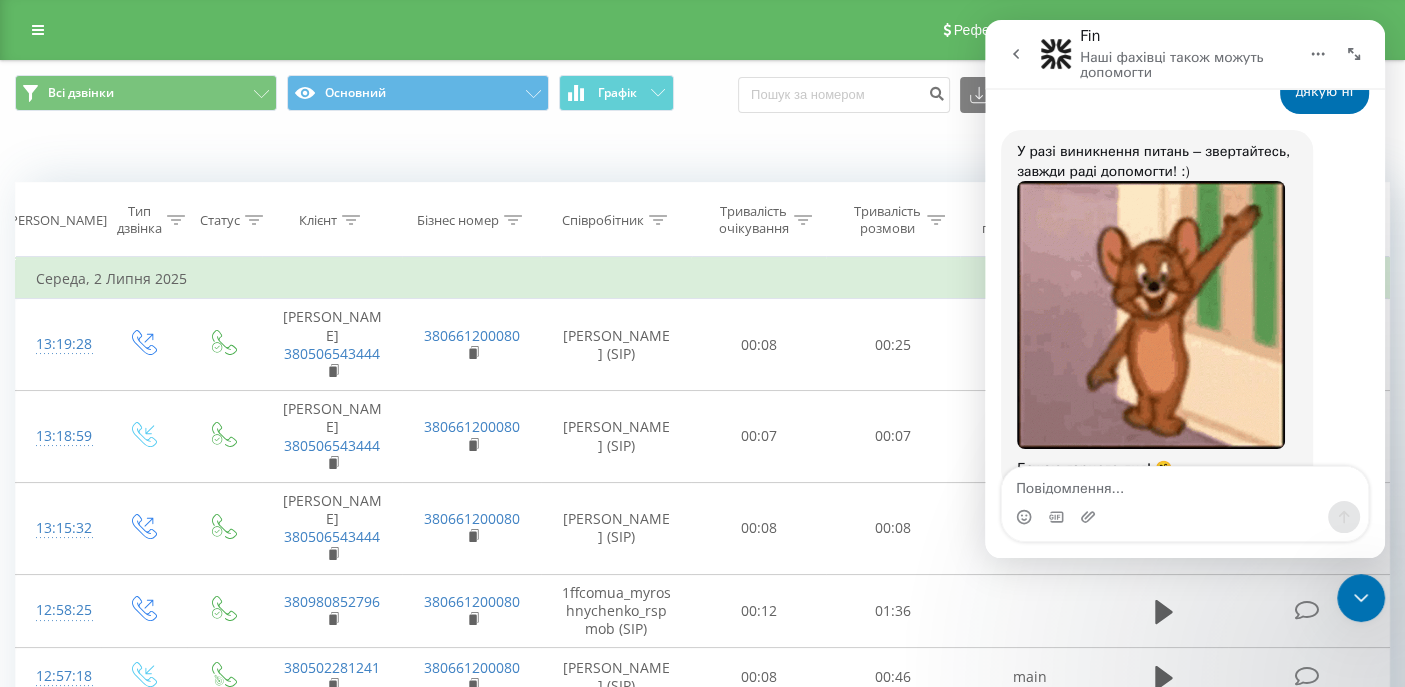 scroll, scrollTop: 4519, scrollLeft: 0, axis: vertical 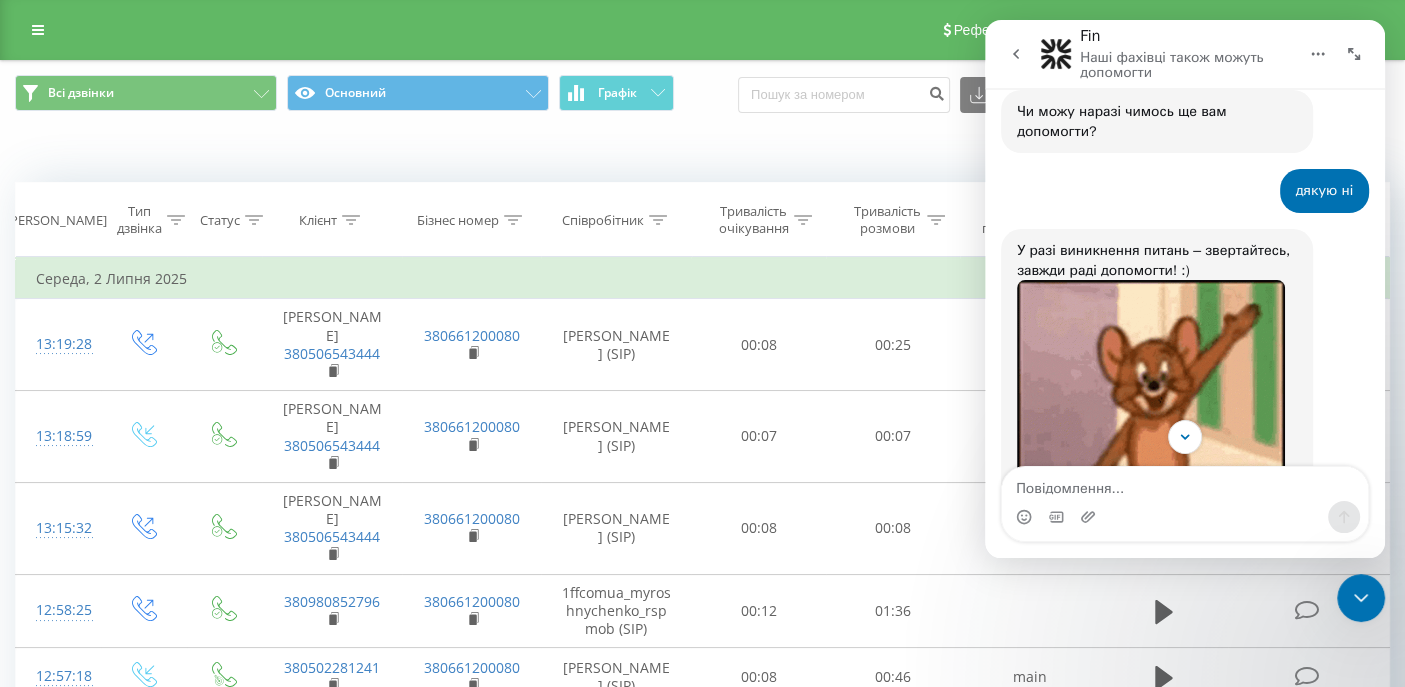 drag, startPoint x: 1376, startPoint y: 427, endPoint x: 1367, endPoint y: 406, distance: 22.847319 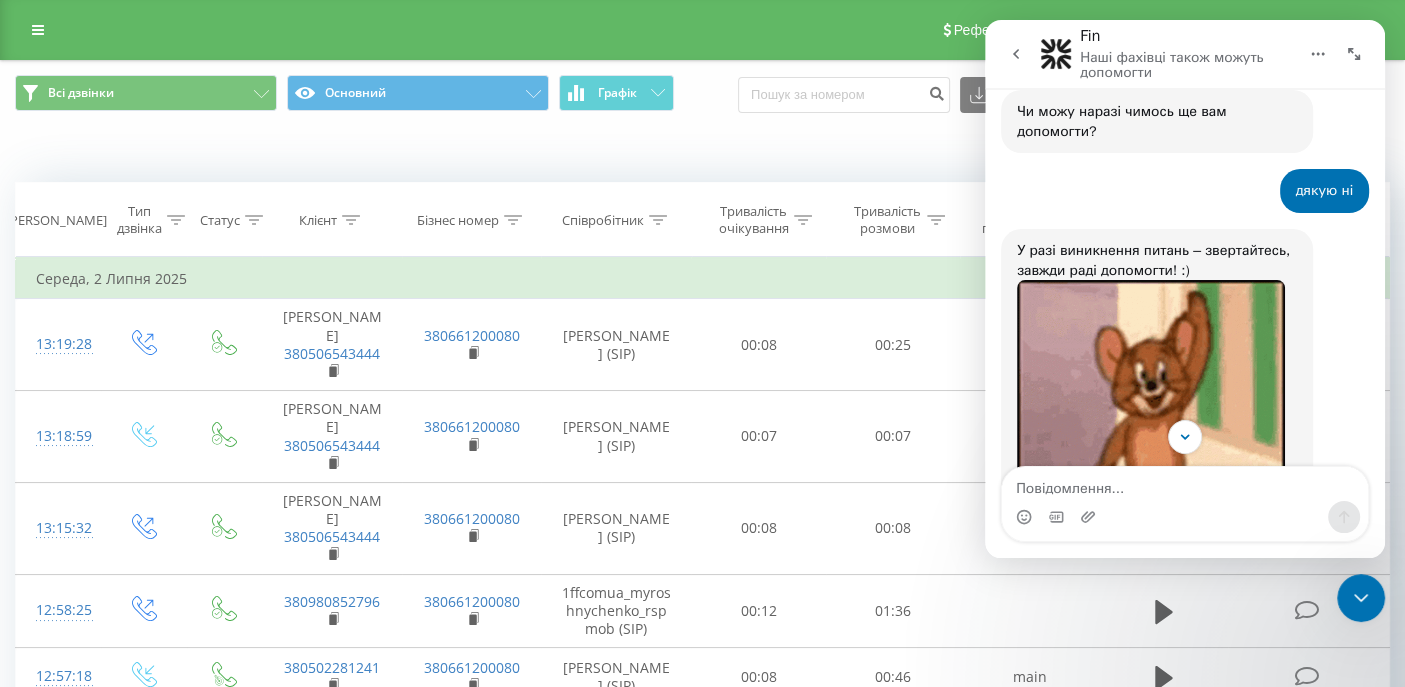 click on "Ringostat щодня допомагає бізнесу ефективніше керувати рекламними бюджетами та оптимізувати бізнес-процеси.
Задавайте нам питання, якщо вони виникли. :) Добрий день Чепурко    •   1 дн. тому Добрий день! Ringostat    •   1 дн. тому Ви можете будь-коли подати запит на спілкування з оператором. Зверніть увагу, що час очікування залежить від поточного навантаження. Для цього напишіть у чаті 'Зв'язатись з оператором'. Ringostat    •   1 дн. тому потрібна тех підтримка Чепурко    •   1 дн. тому Підключаю команду підтримки. Це може зайняти пару хвилин. Залишайтеся, будь ласка, в чаті.    •" at bounding box center [1185, 287] 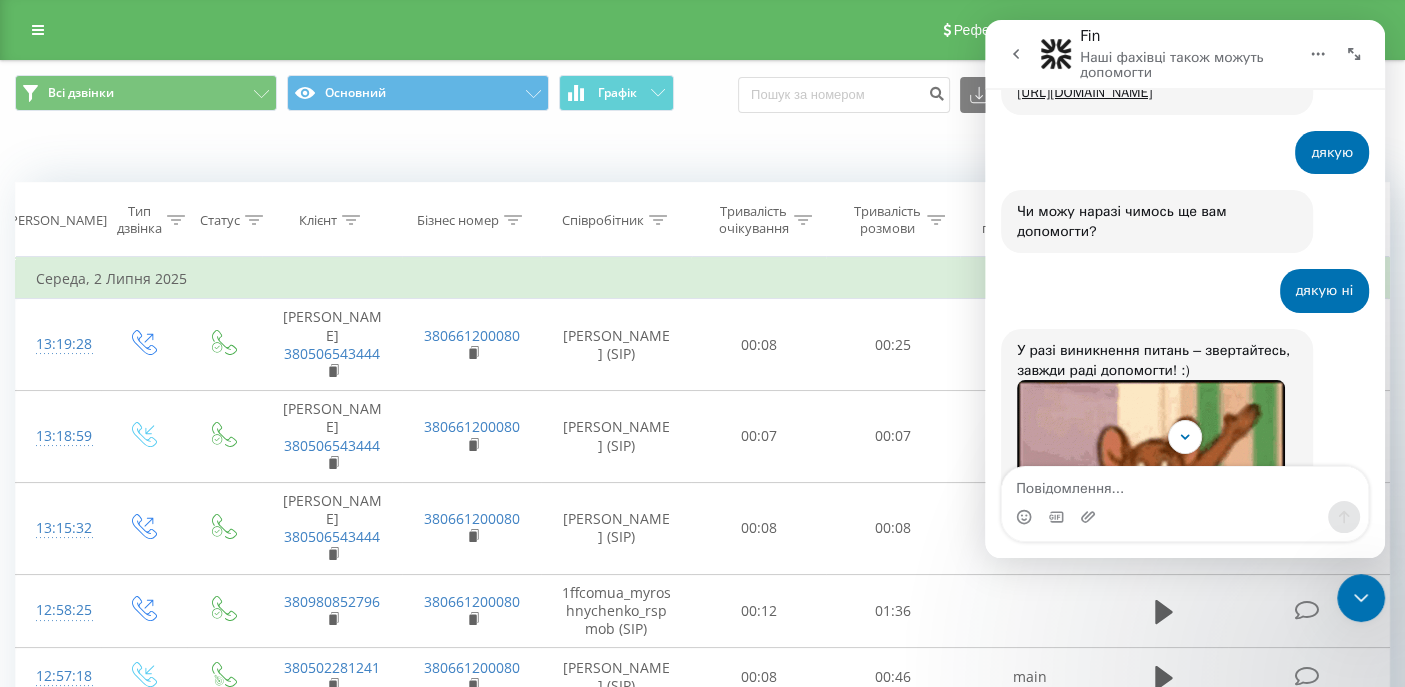 scroll, scrollTop: 4319, scrollLeft: 0, axis: vertical 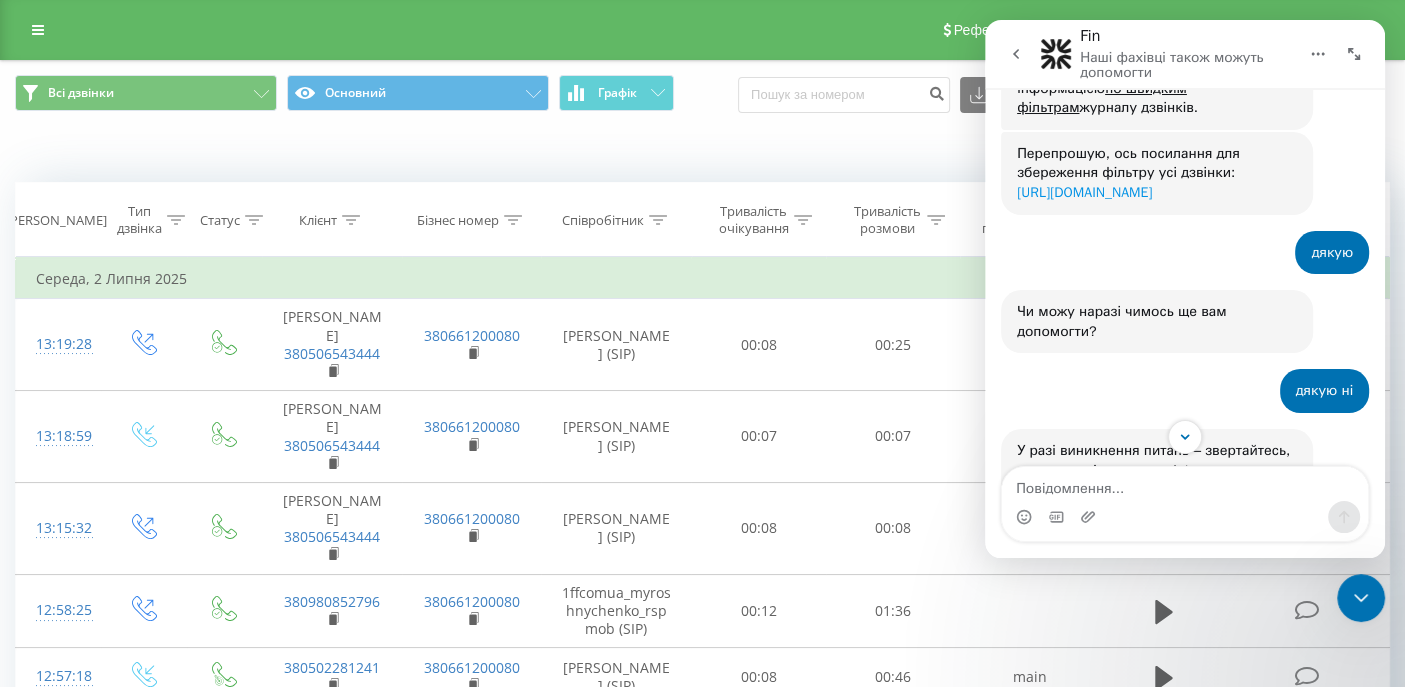 click on "https://reports.ringostat.com/sharable-reports-creation?type=filter&id=5817186&name=%D0%A3%D1%81%D1%96%20%D0%B4%D0%B7%D0%B2%D1%96%D0%BD%D0%BA%D0%B8" at bounding box center [1084, 192] 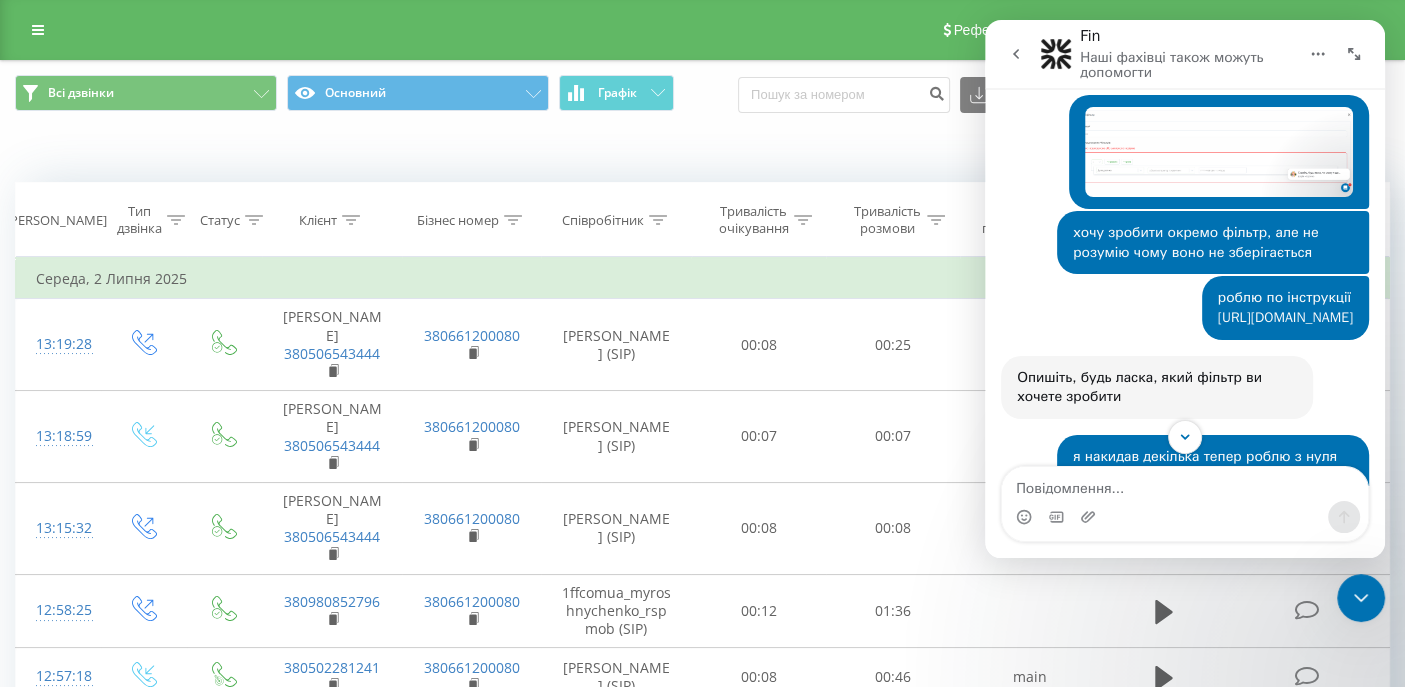 scroll, scrollTop: 519, scrollLeft: 0, axis: vertical 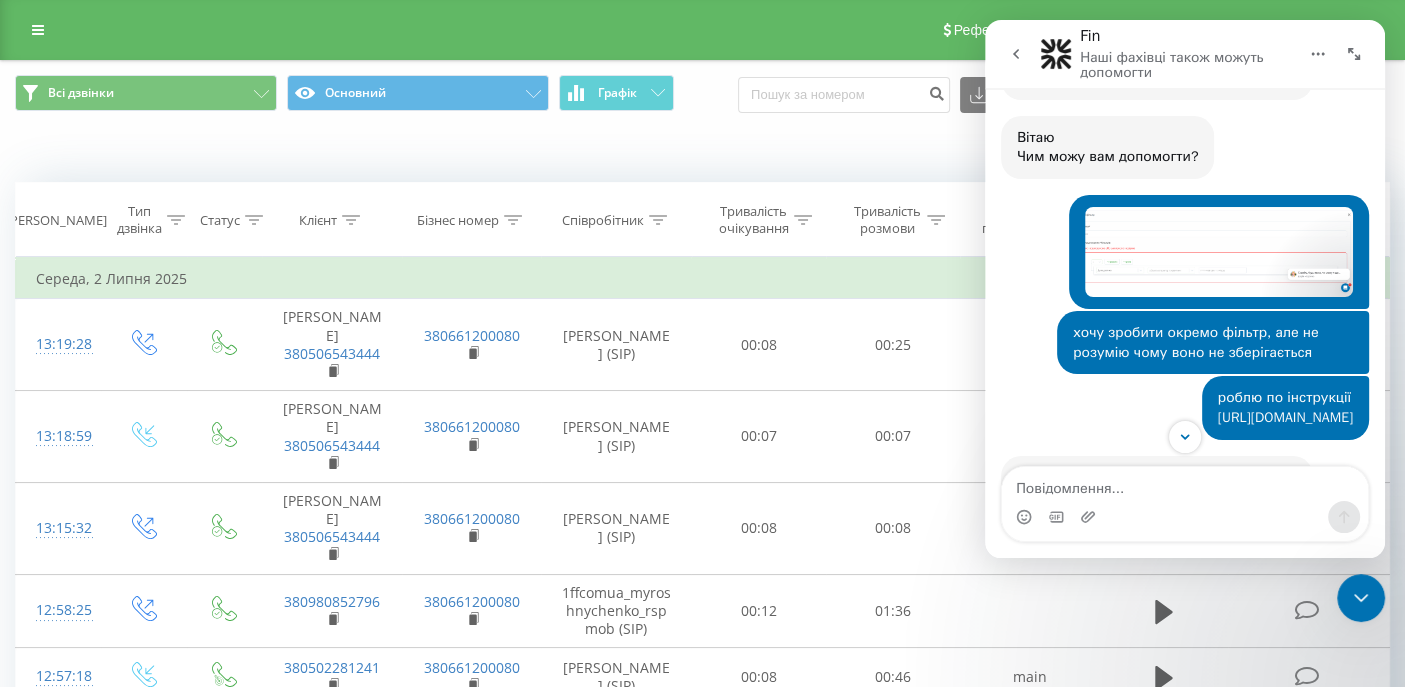 click on "https://help.ringostat.com/uk/articles/6416555-%D1%81%D1%82%D0%B2%D0%BE%D1%80%D0%B5%D0%BD%D0%BD%D1%8F-%D0%B7%D0%B2%D1%96%D1%82%D1%96%D0%B2-%D0%BA%D0%BE%D1%80%D0%B8%D1%81%D1%82%D1%83%D0%B2%D0%B0%D1%87%D0%B0" at bounding box center [1285, 417] 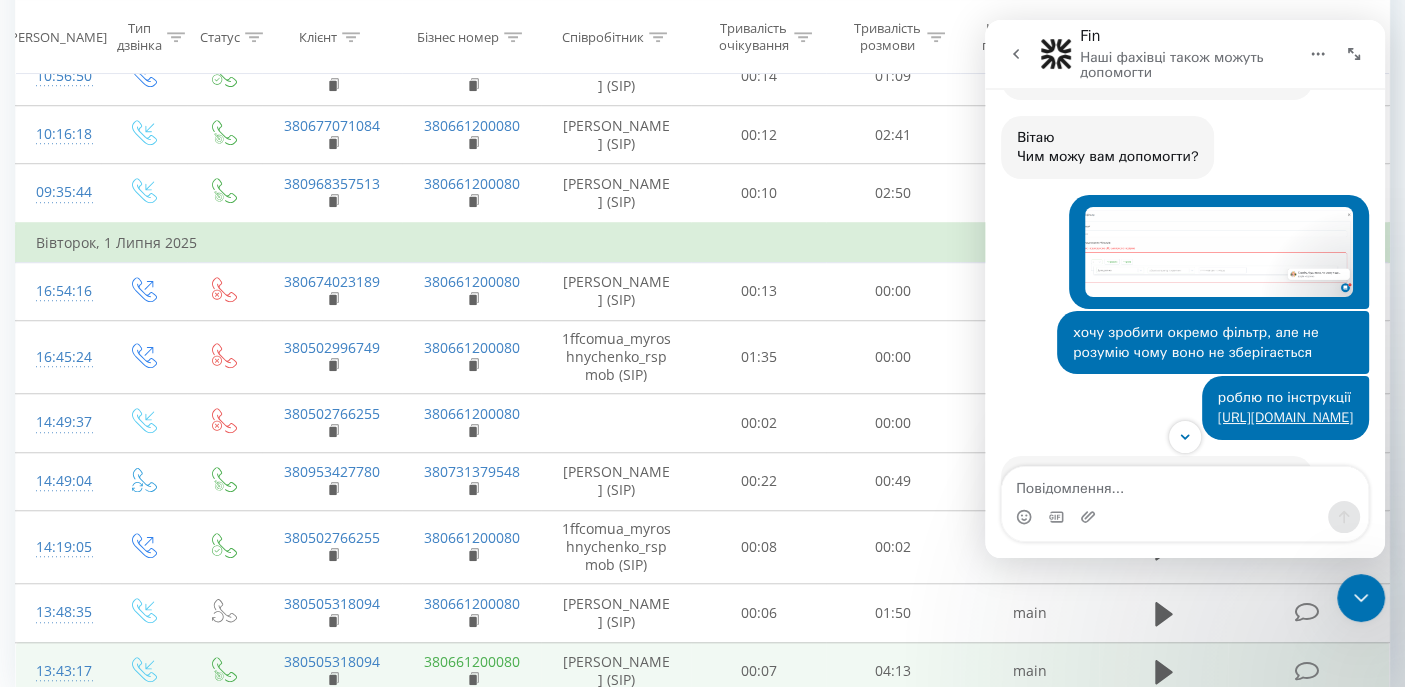 scroll, scrollTop: 1329, scrollLeft: 0, axis: vertical 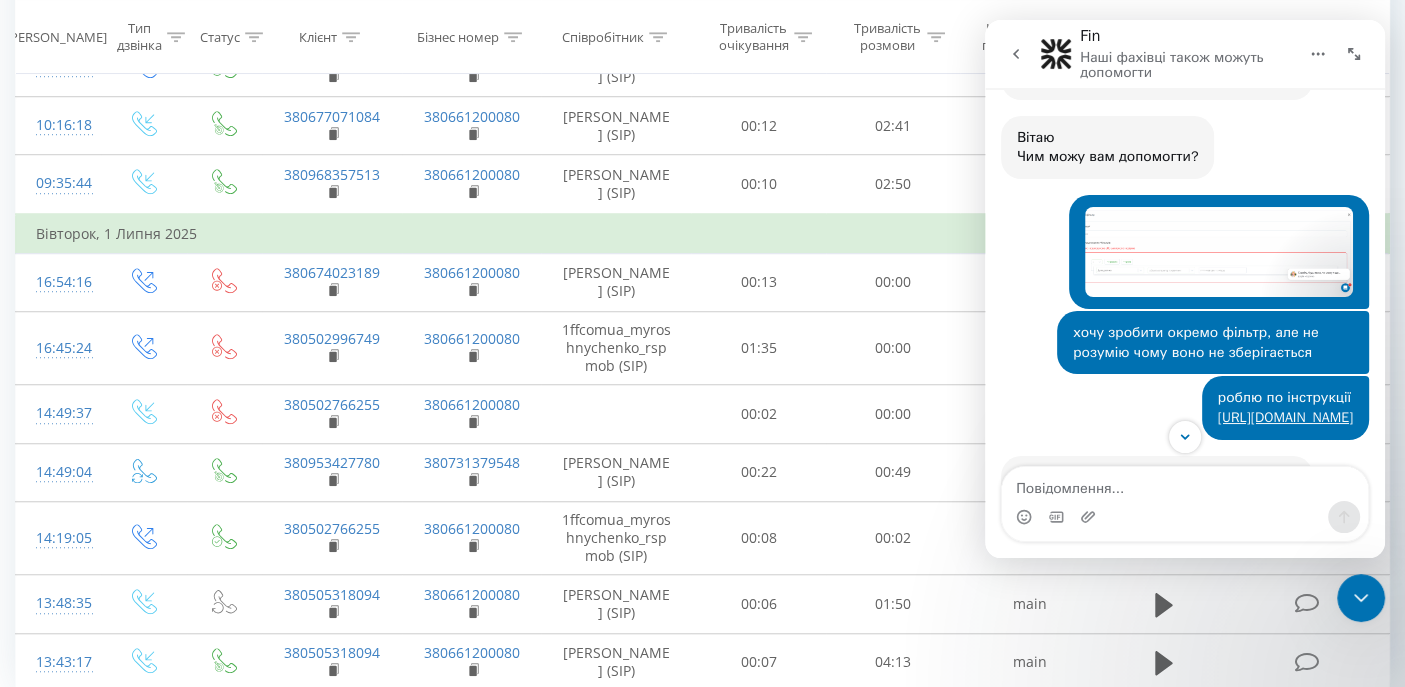 drag, startPoint x: 434, startPoint y: 647, endPoint x: 661, endPoint y: 647, distance: 227 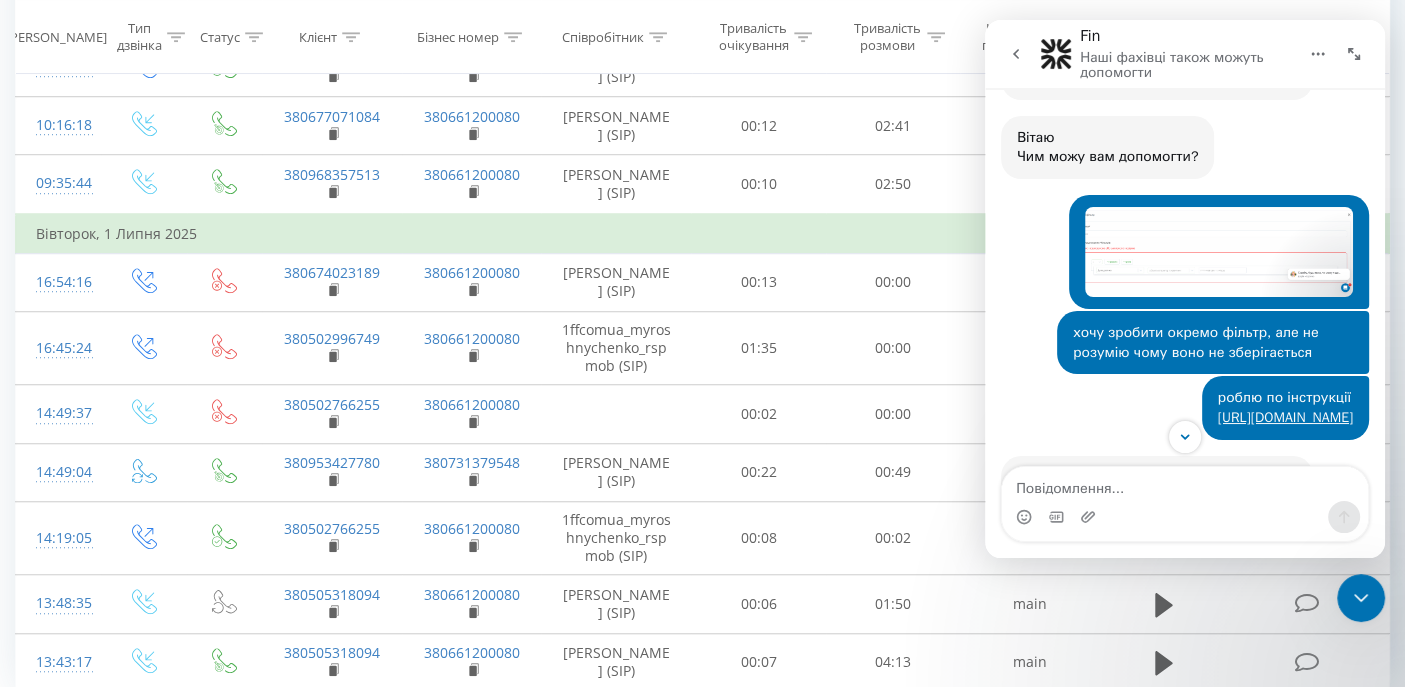 click on "17" at bounding box center (1243, 737) 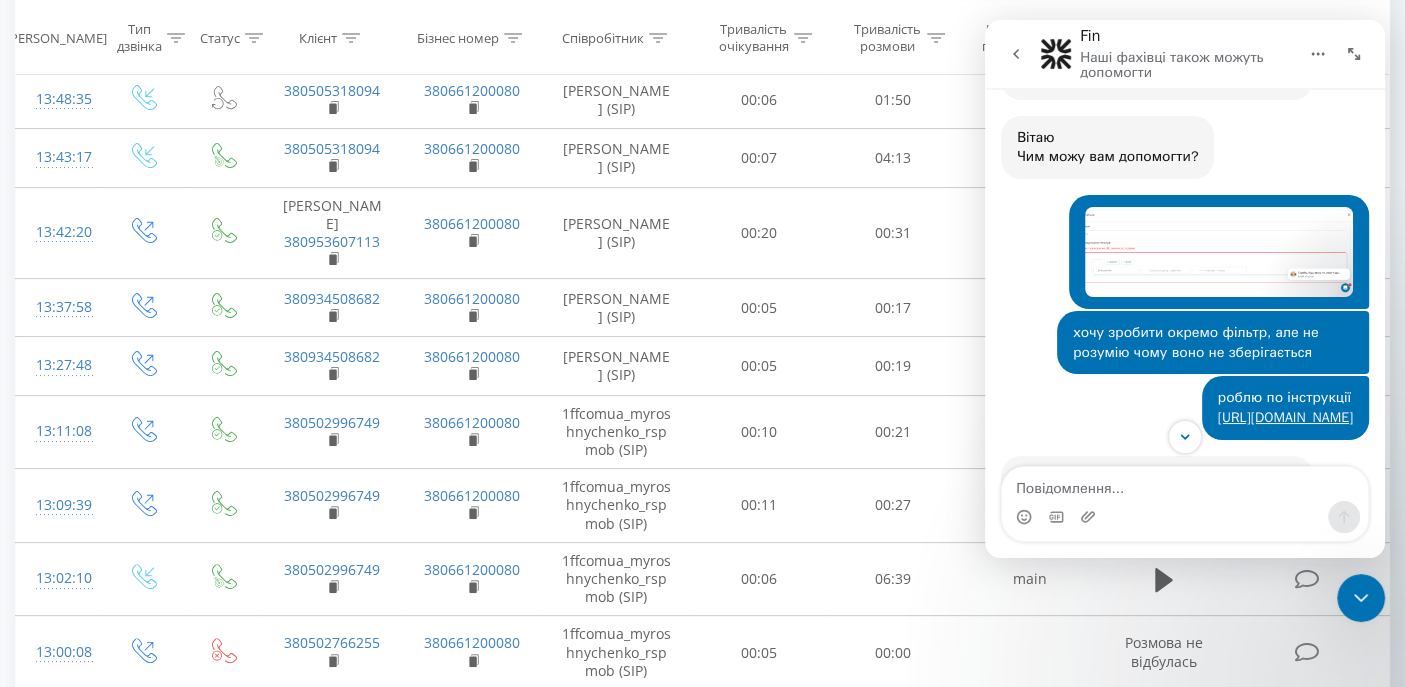 scroll, scrollTop: 132, scrollLeft: 0, axis: vertical 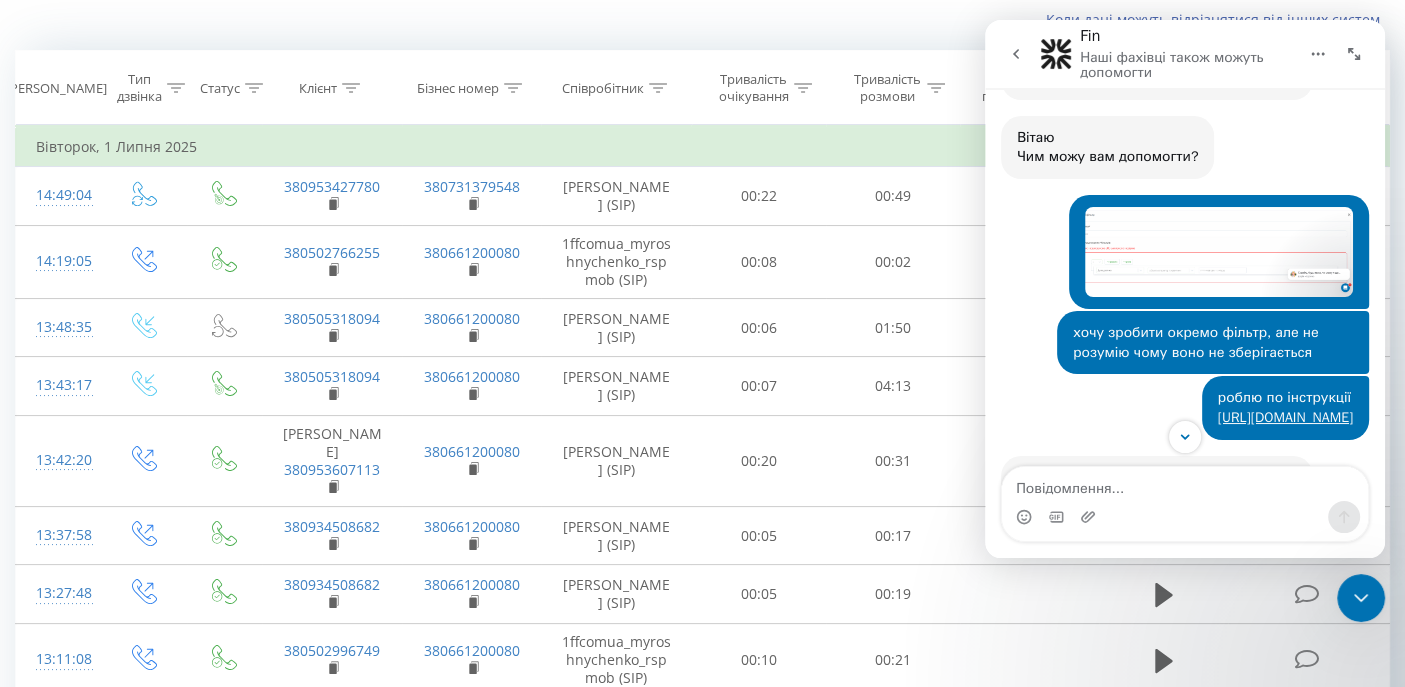 click at bounding box center [1361, 598] 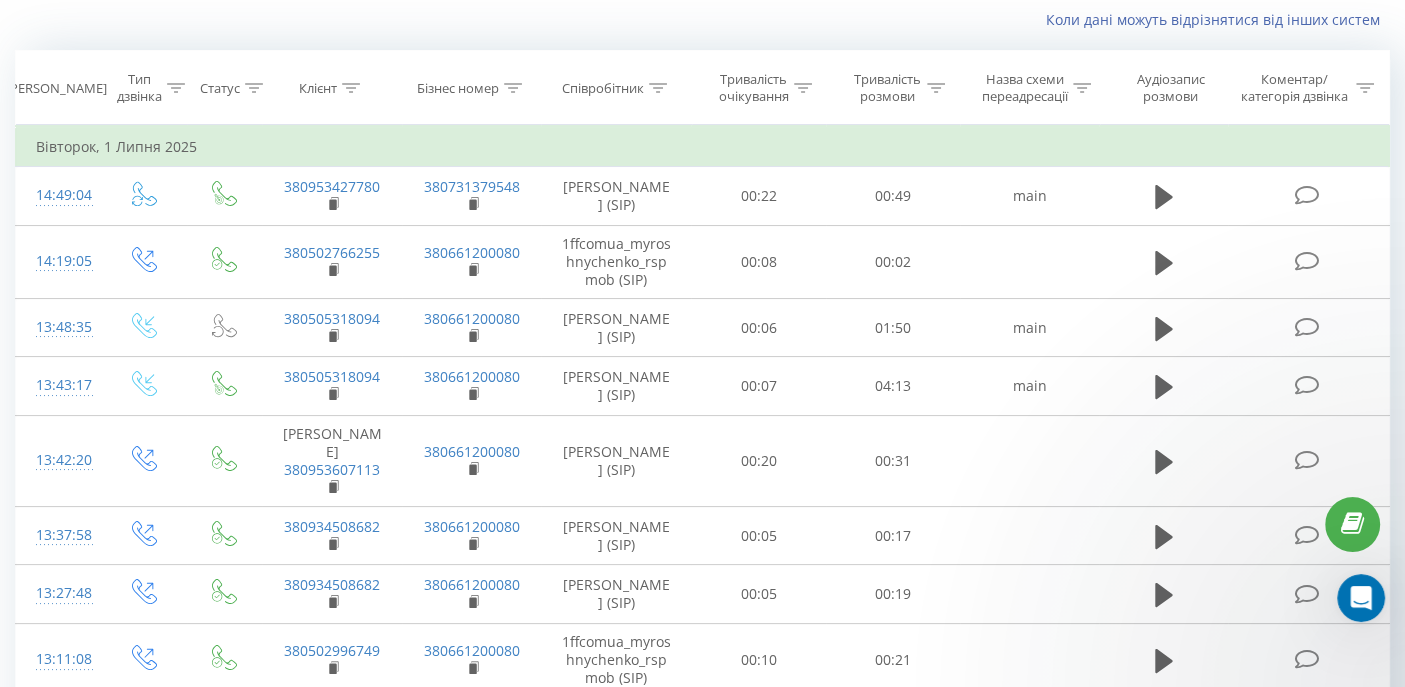 scroll, scrollTop: 0, scrollLeft: 0, axis: both 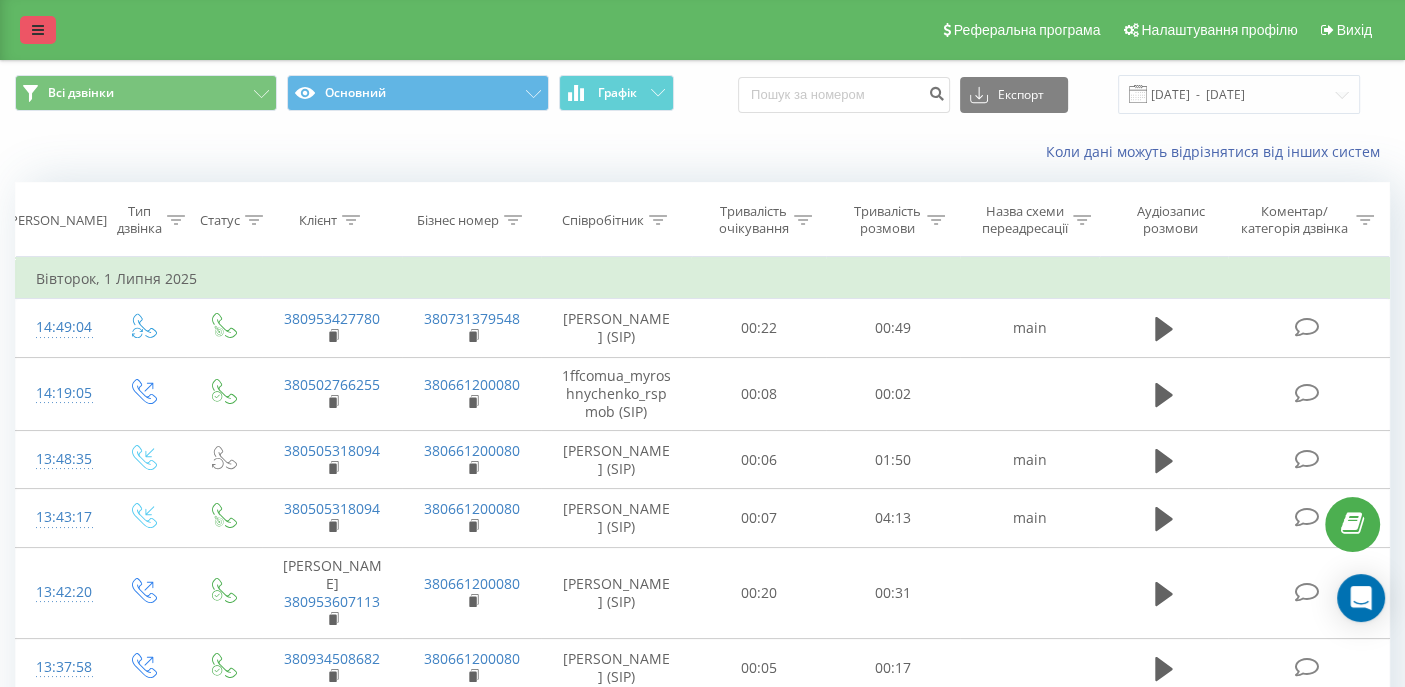 click at bounding box center (38, 30) 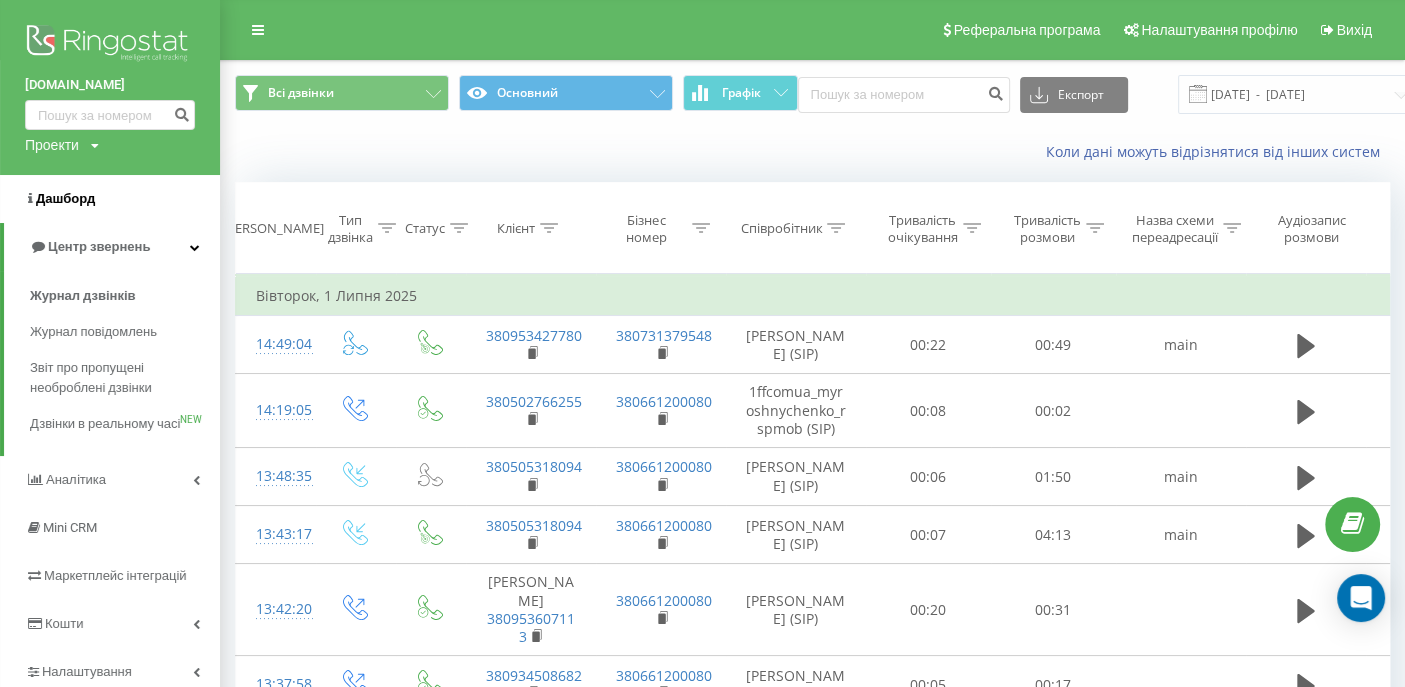 click on "Дашборд" at bounding box center (65, 198) 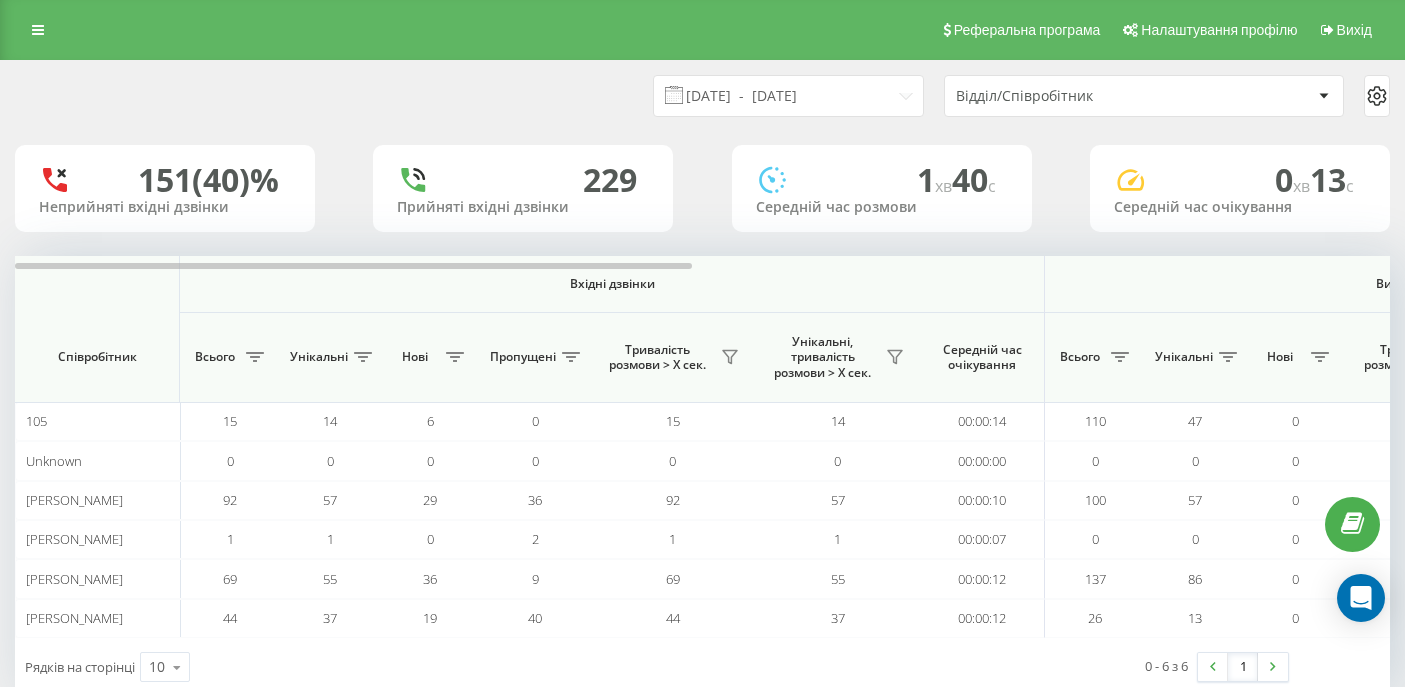 scroll, scrollTop: 0, scrollLeft: 0, axis: both 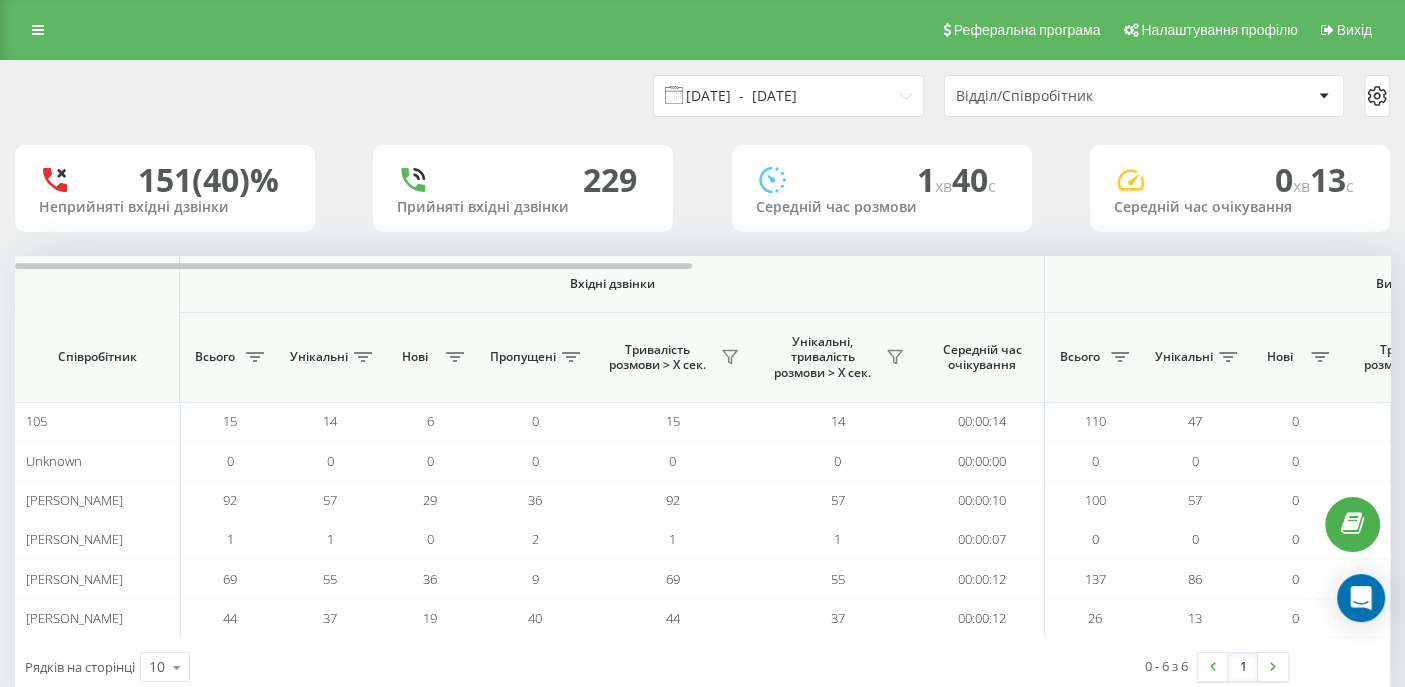 click on "[DATE]  -  [DATE]" at bounding box center (788, 96) 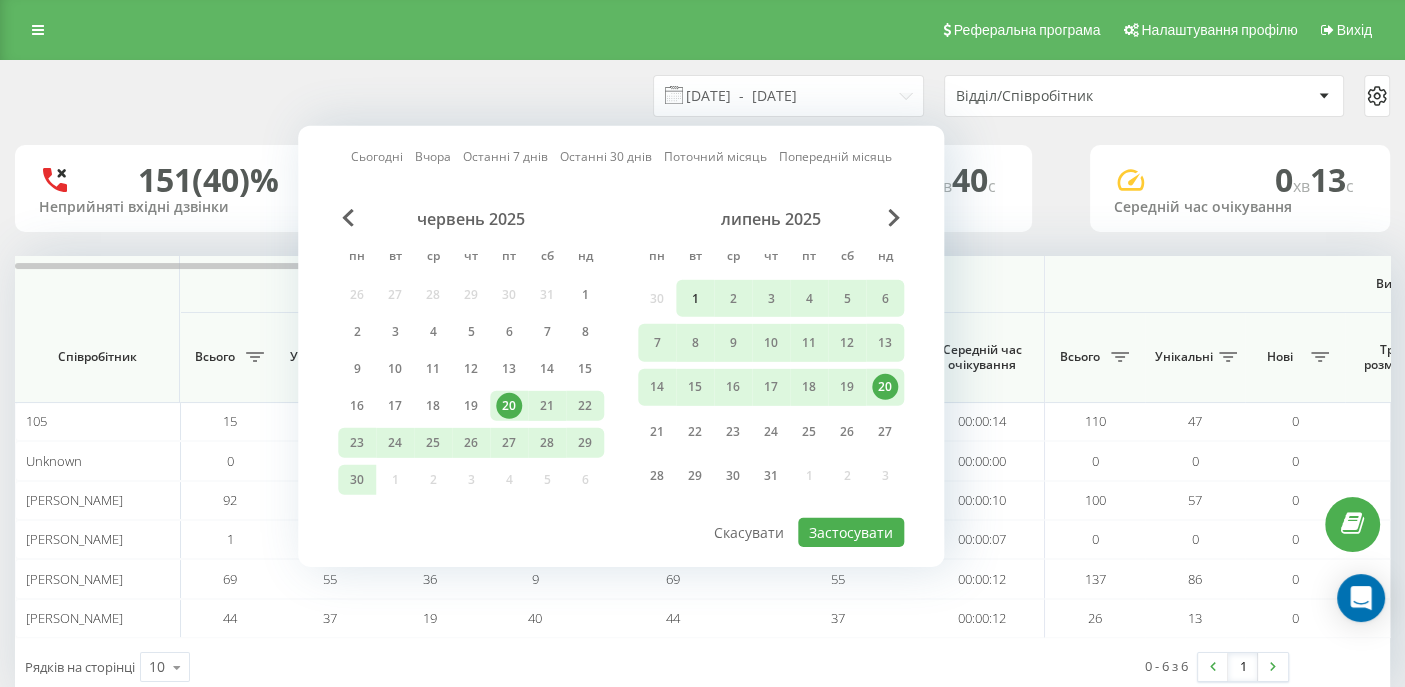 click on "1" at bounding box center [695, 298] 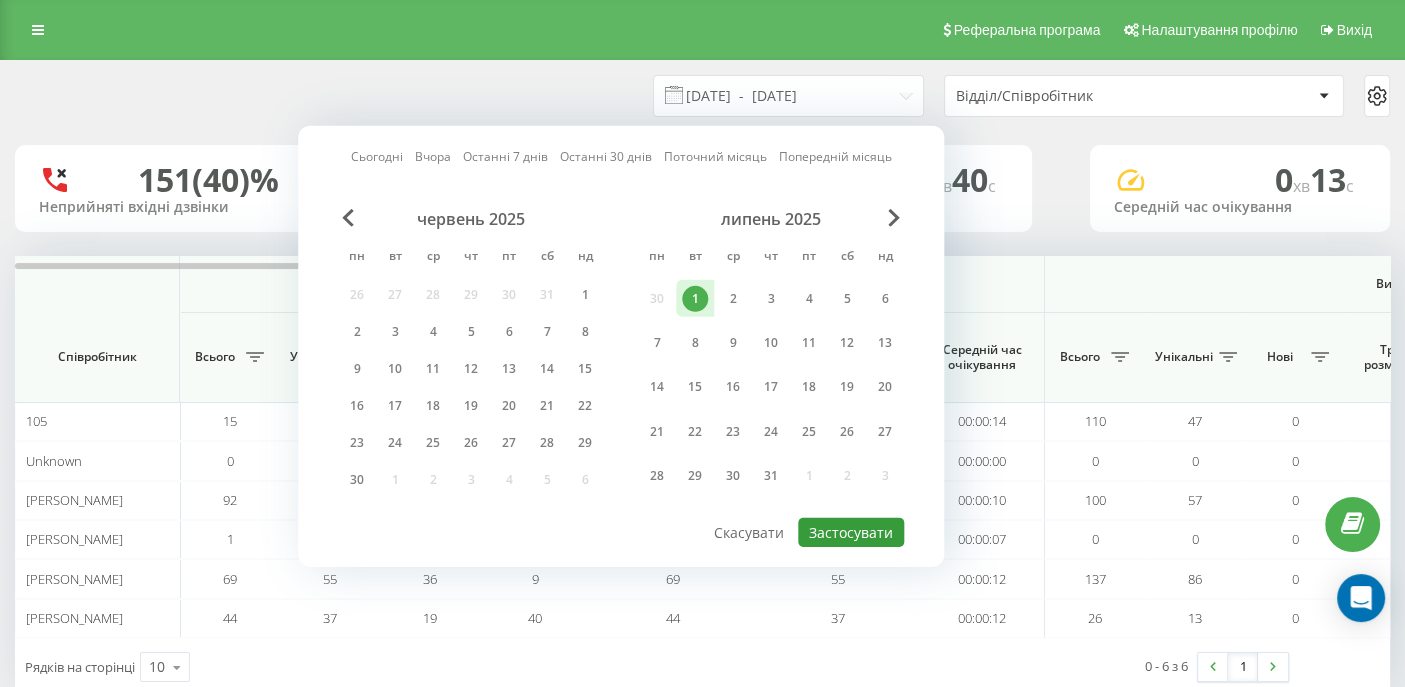 click on "Застосувати" at bounding box center [851, 532] 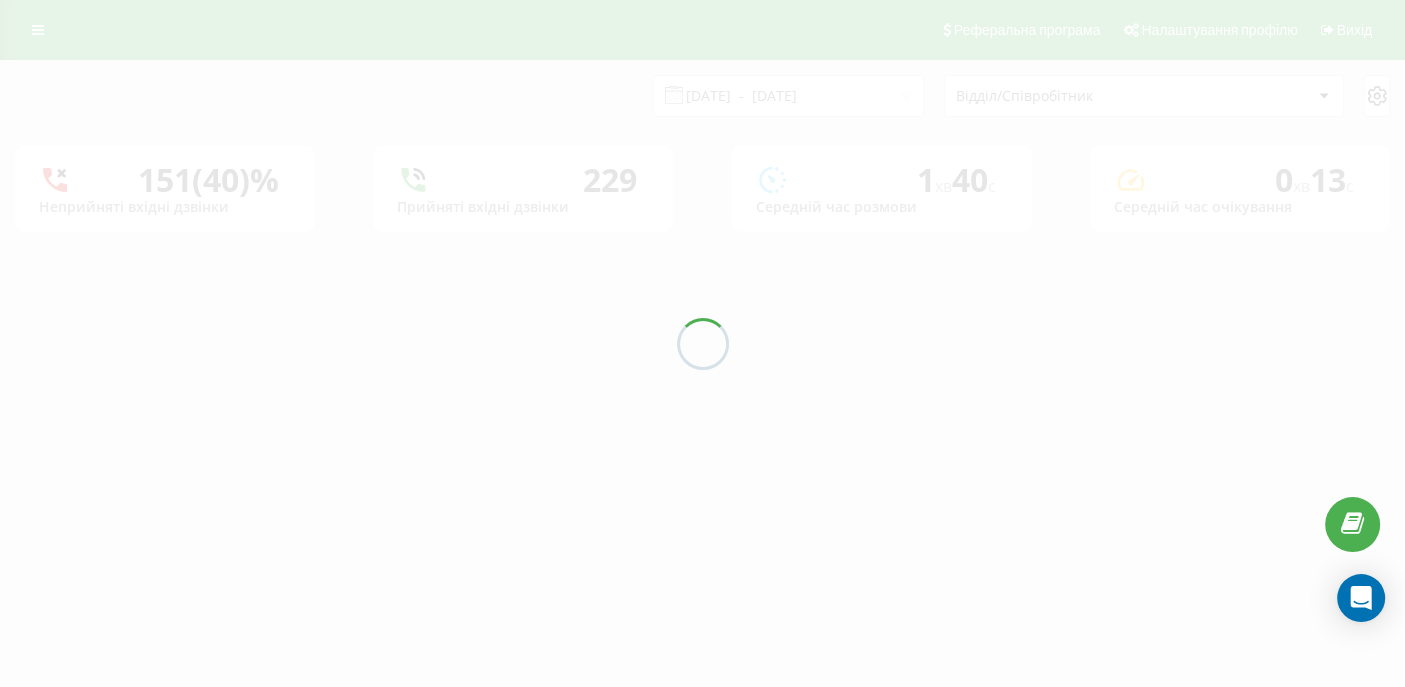type on "[DATE]  -  [DATE]" 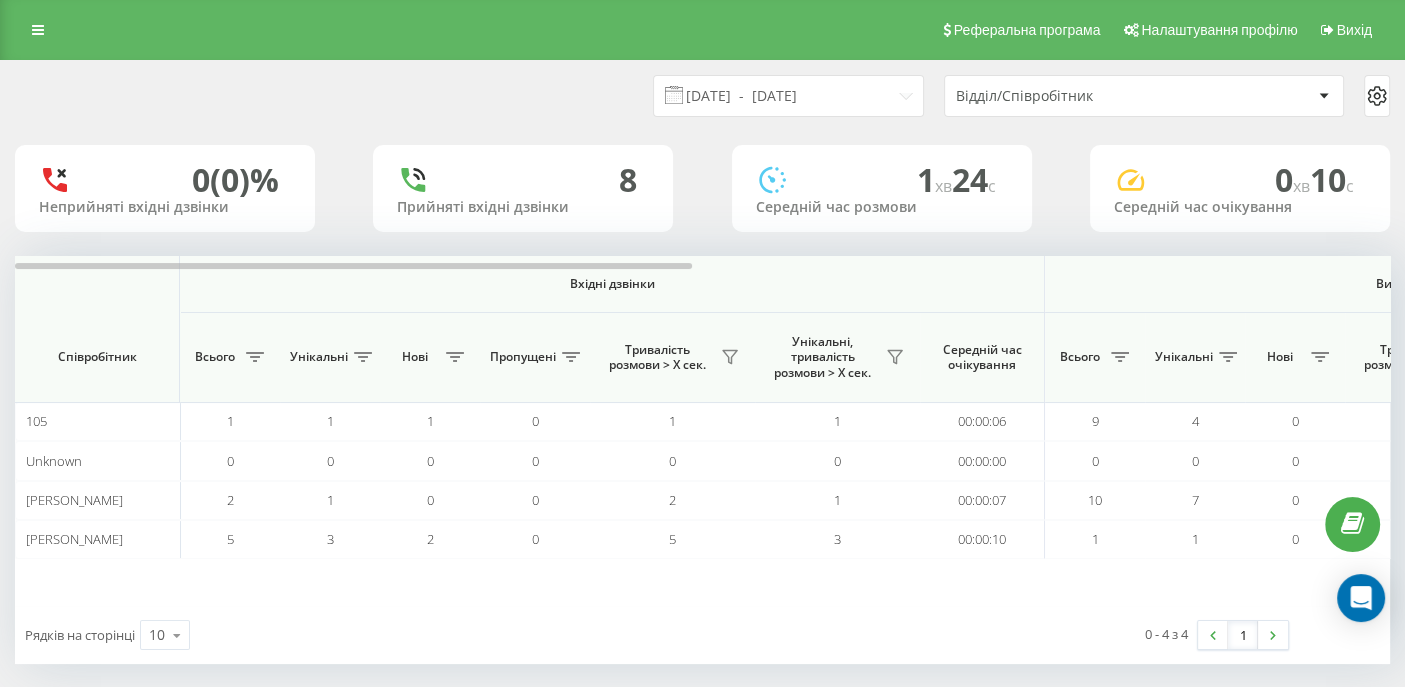 scroll, scrollTop: 16, scrollLeft: 0, axis: vertical 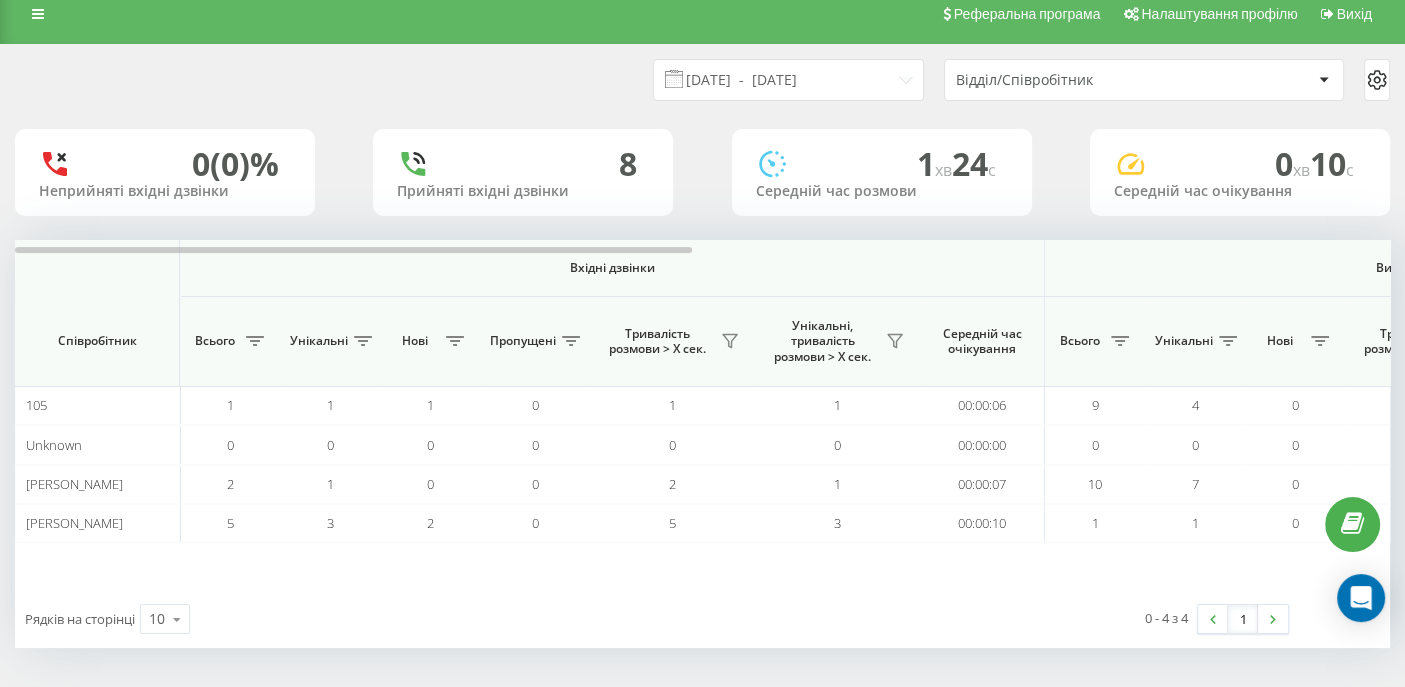 drag, startPoint x: 698, startPoint y: 623, endPoint x: 825, endPoint y: 623, distance: 127 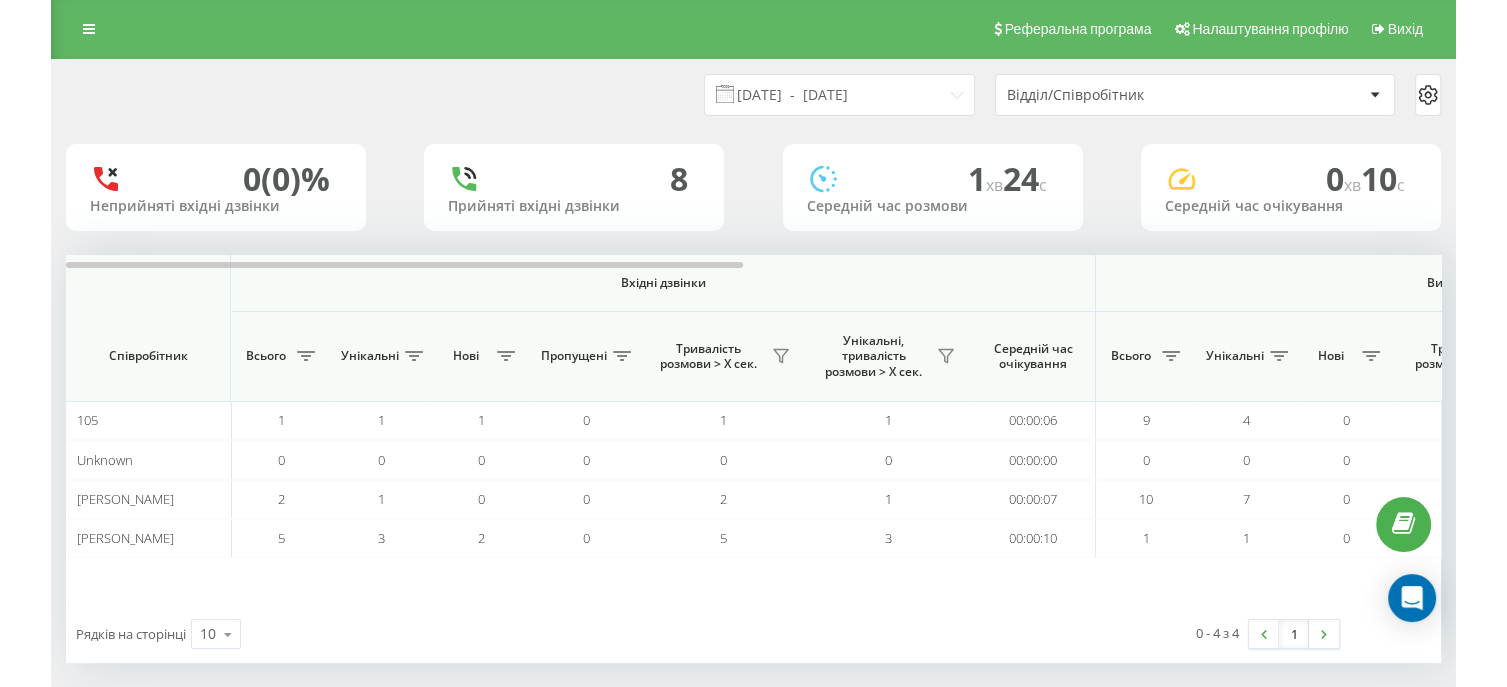 scroll, scrollTop: 0, scrollLeft: 0, axis: both 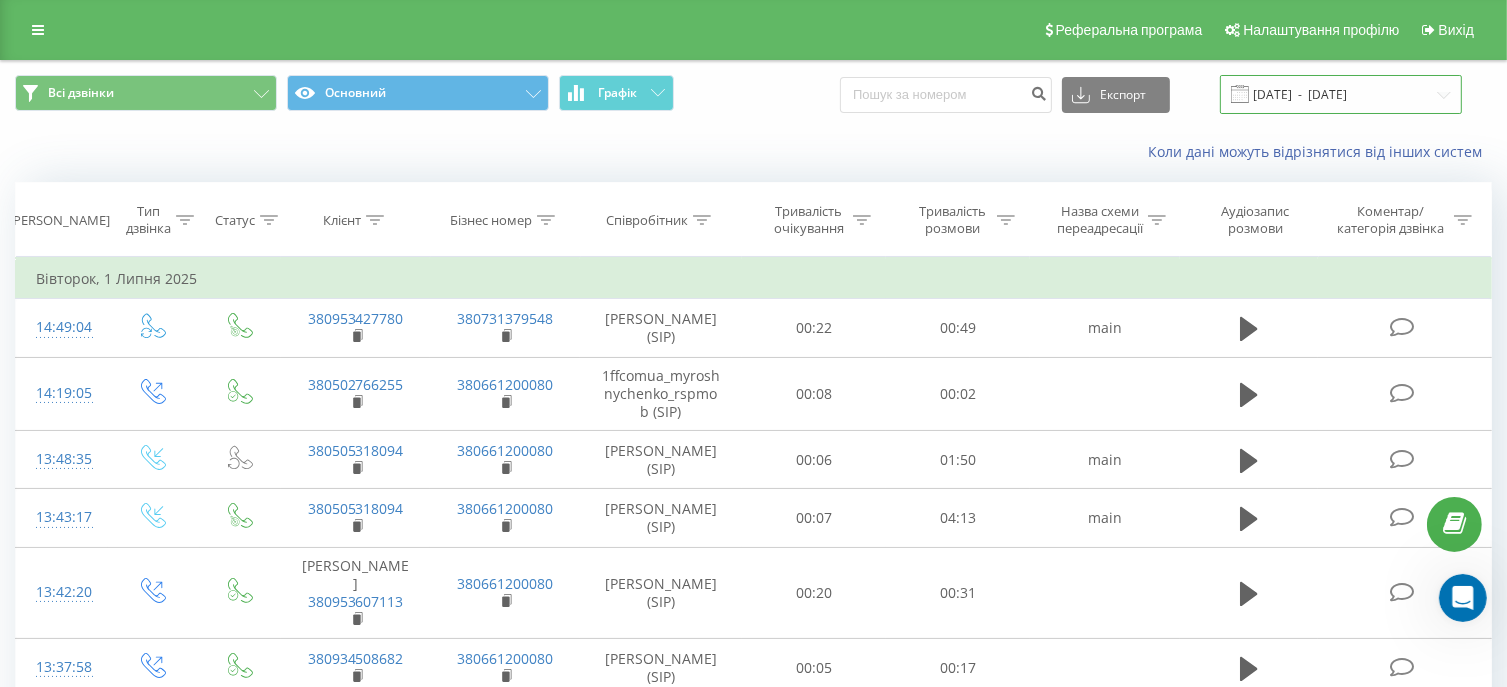 click on "01.07.2025  -  20.07.2025" at bounding box center [1341, 94] 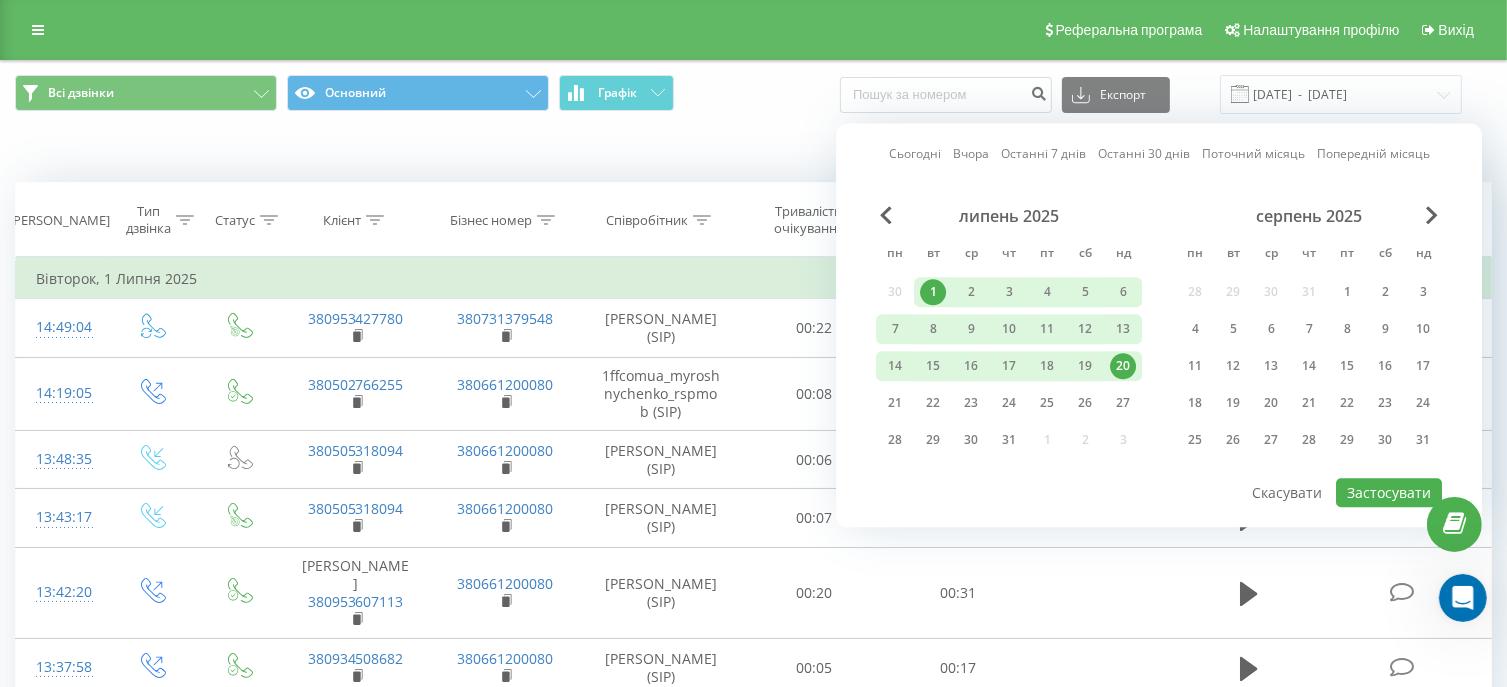 click on "1" at bounding box center (933, 292) 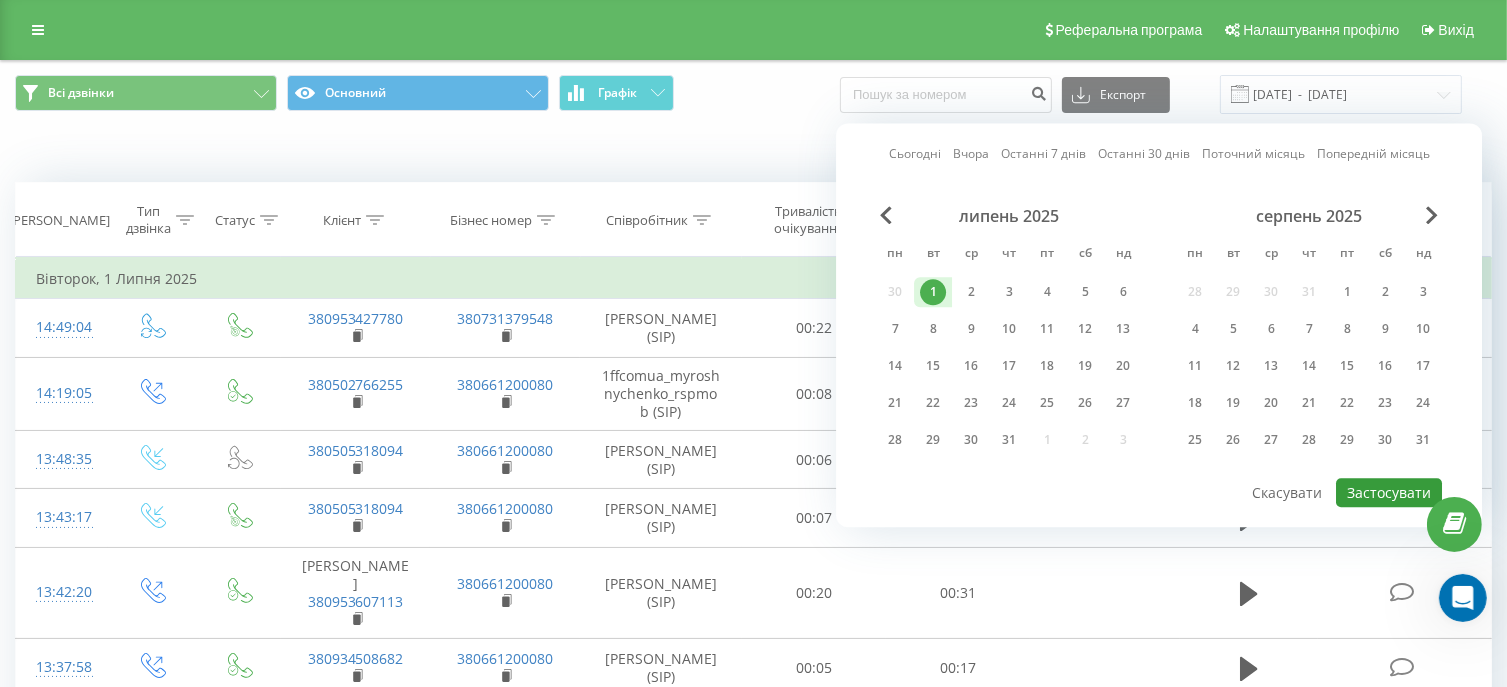 click on "Застосувати" at bounding box center [1389, 492] 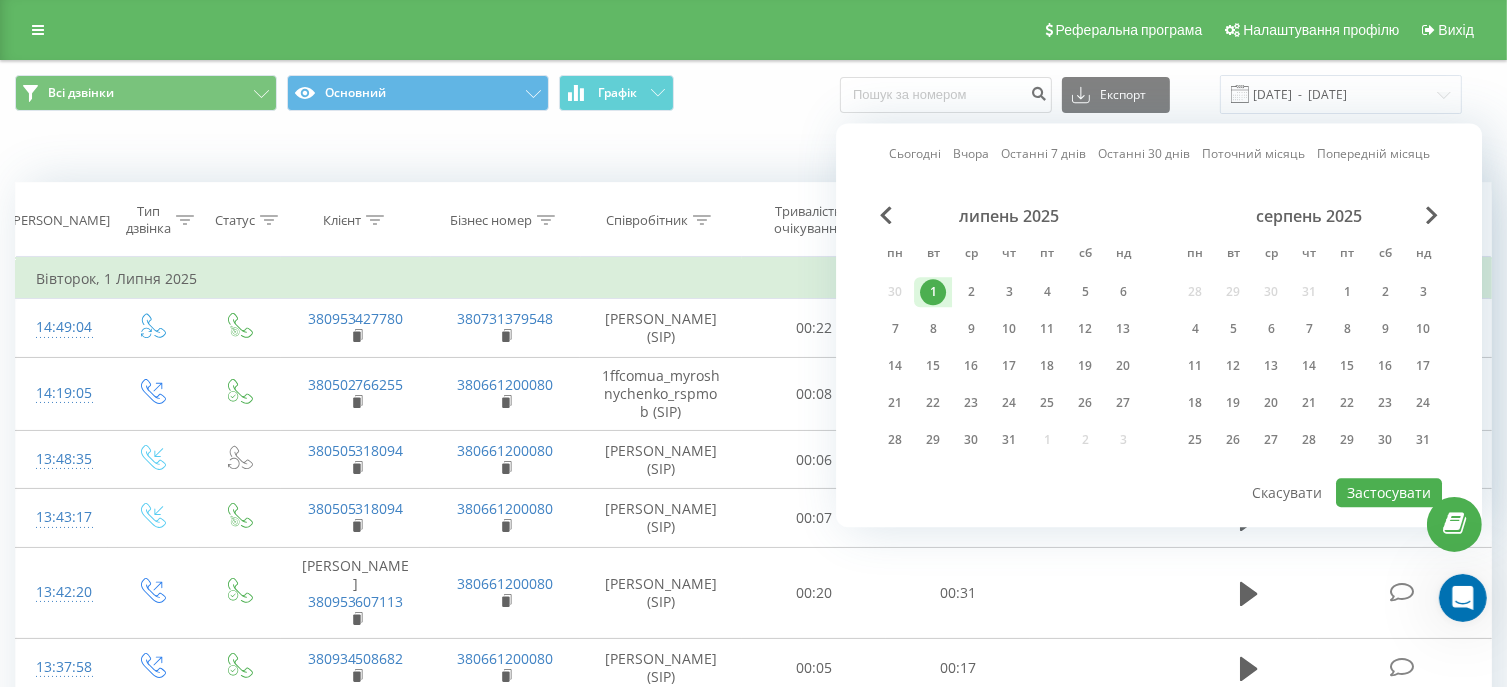 type on "01.07.2025  -  01.07.2025" 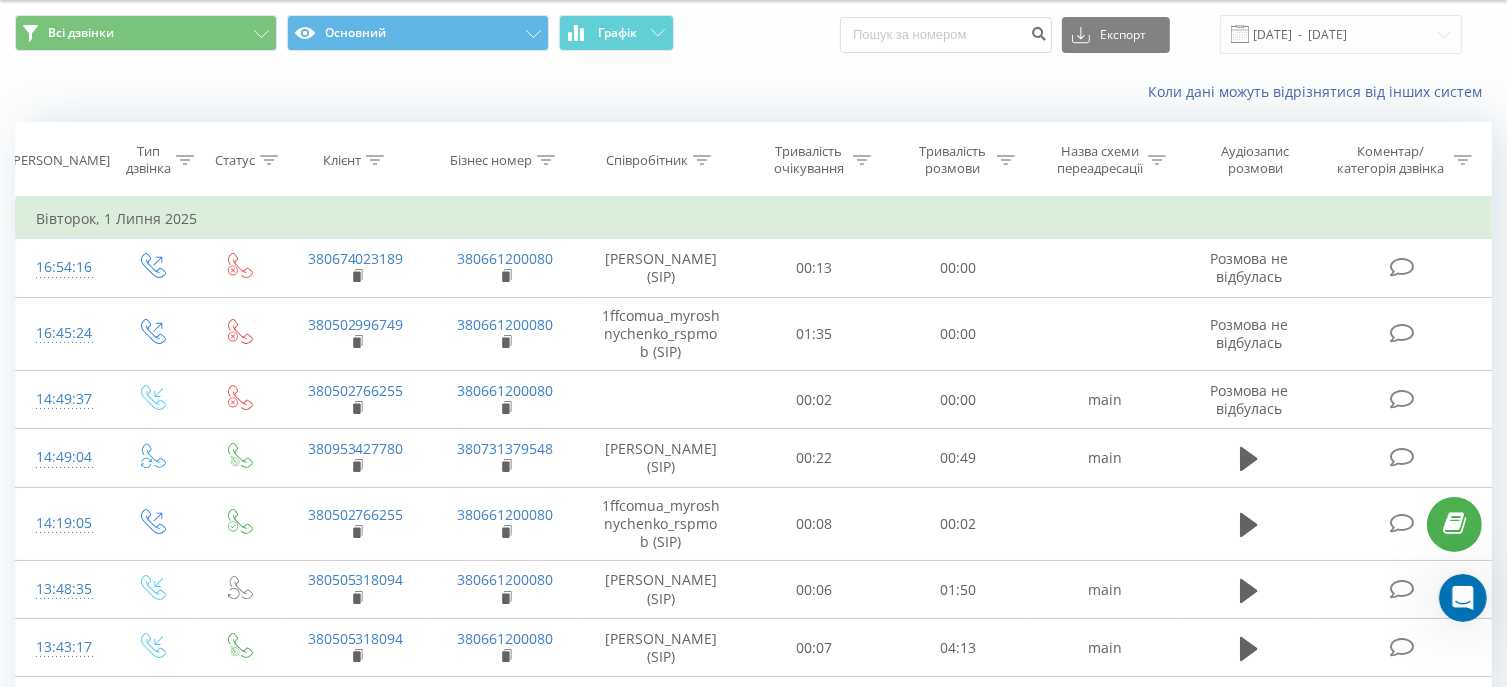 scroll, scrollTop: 0, scrollLeft: 0, axis: both 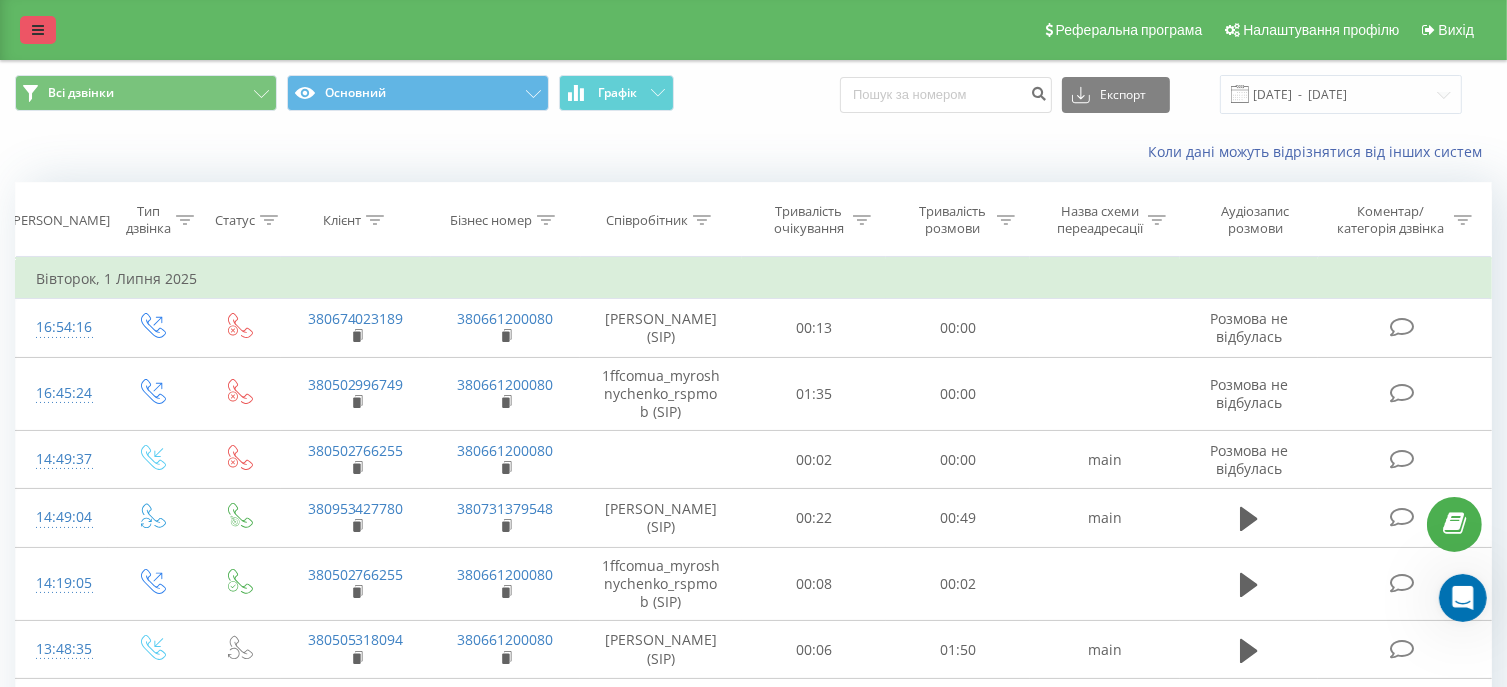 click at bounding box center [38, 30] 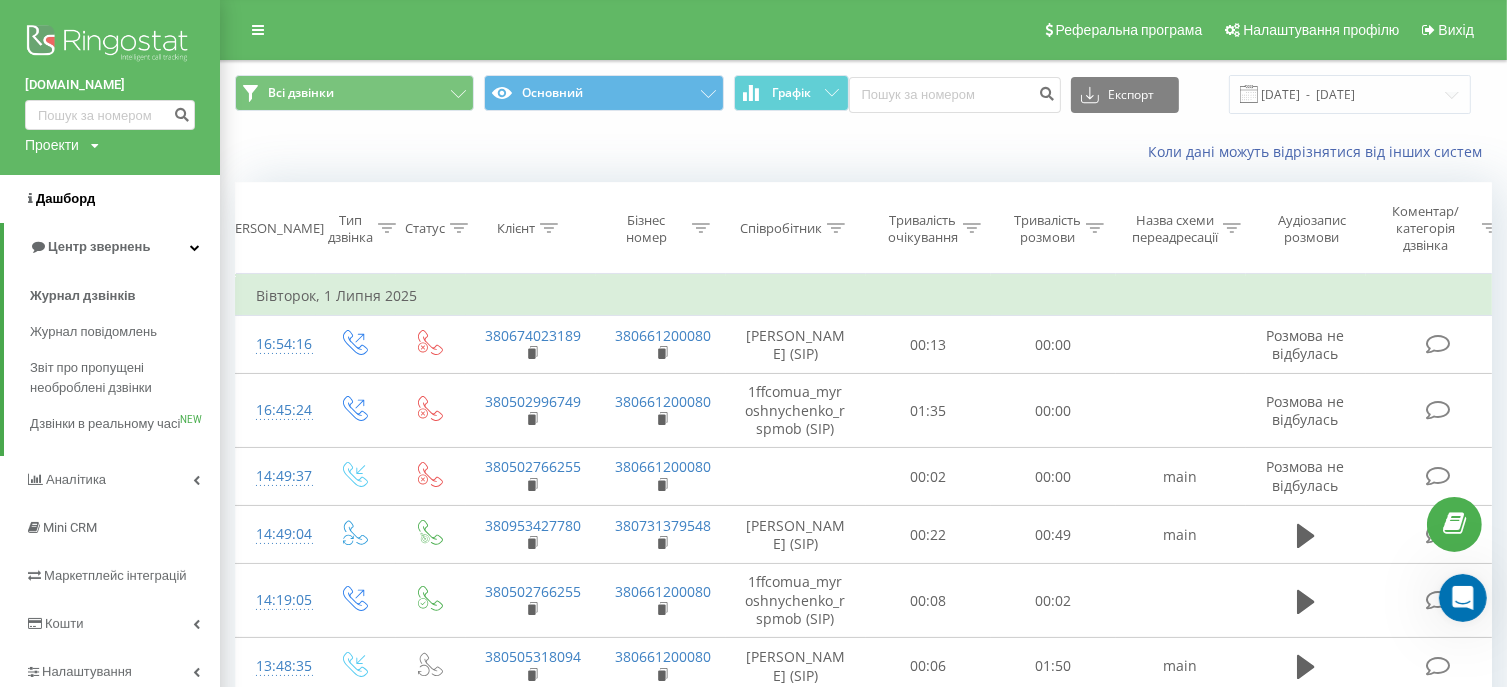 click on "Дашборд" at bounding box center (65, 198) 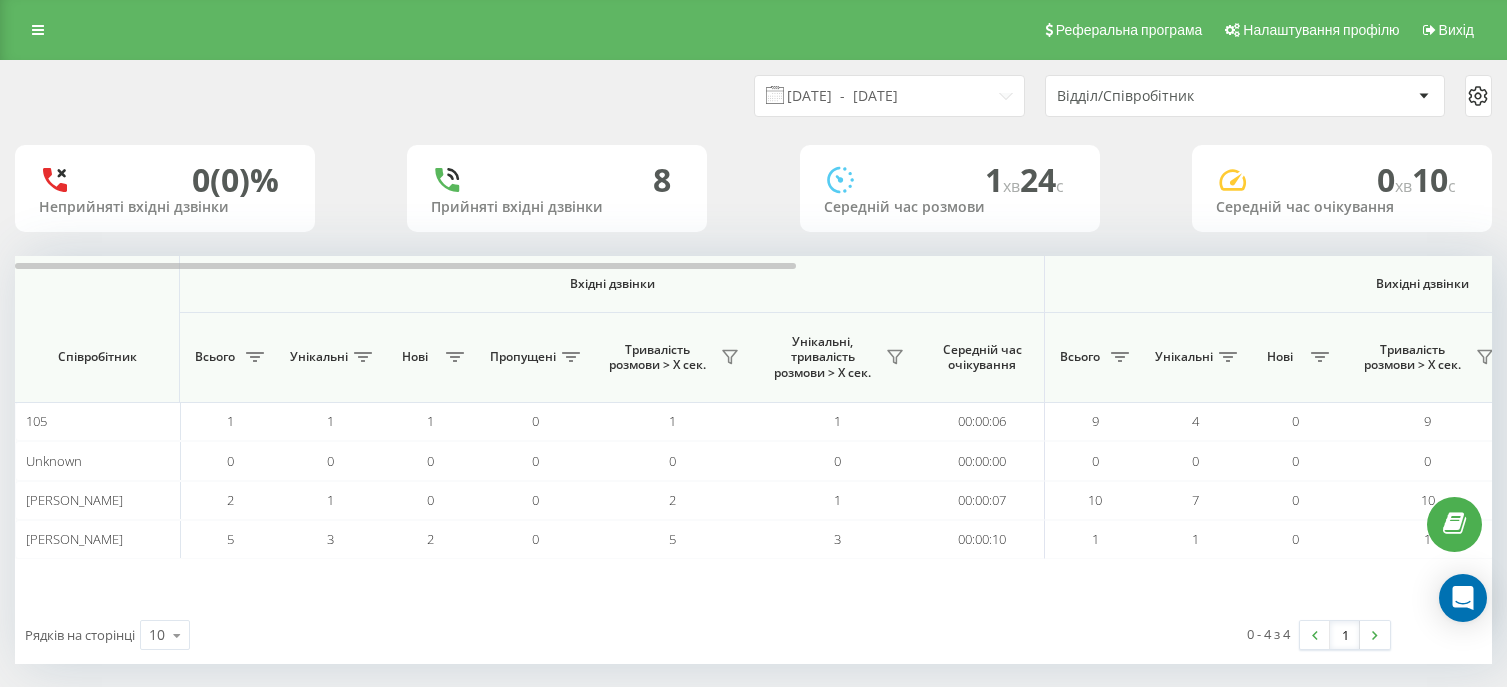 scroll, scrollTop: 0, scrollLeft: 0, axis: both 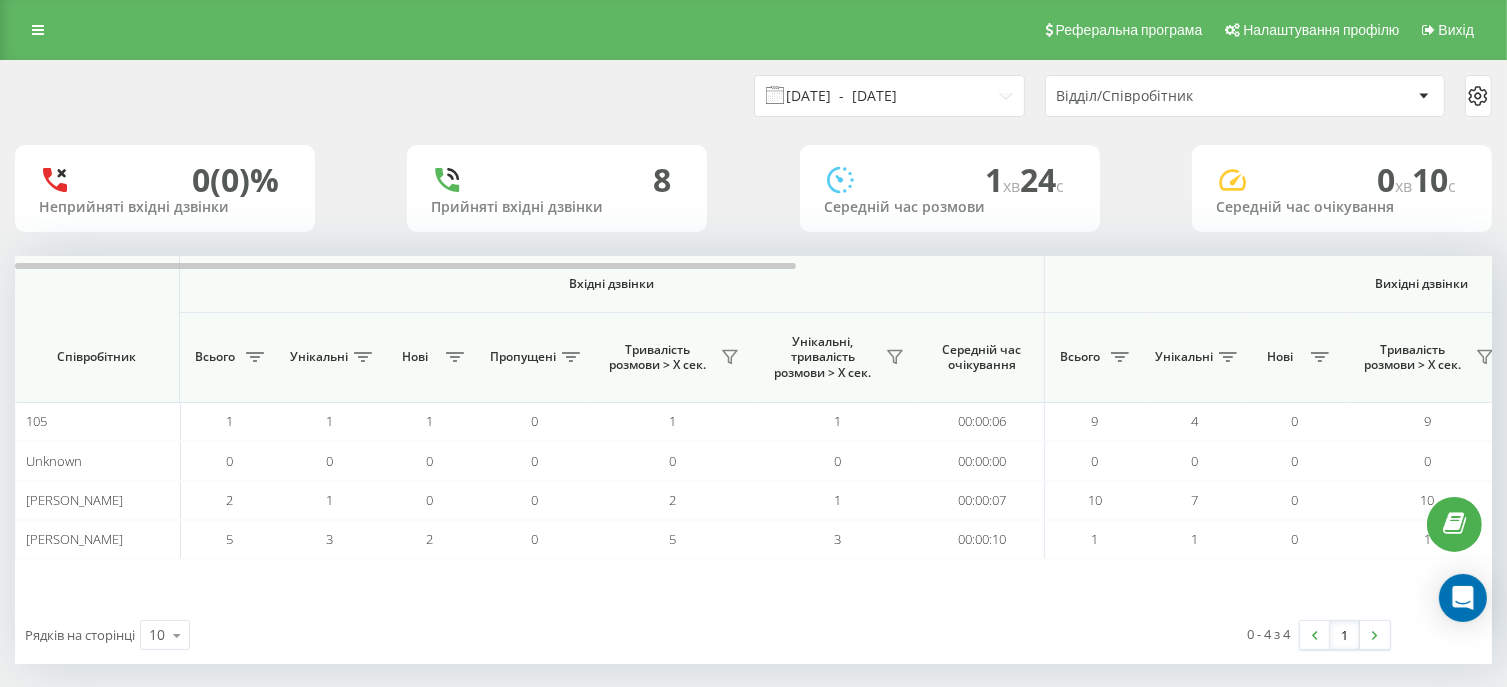 click on "01.07.2025  -  01.07.2025" at bounding box center (889, 96) 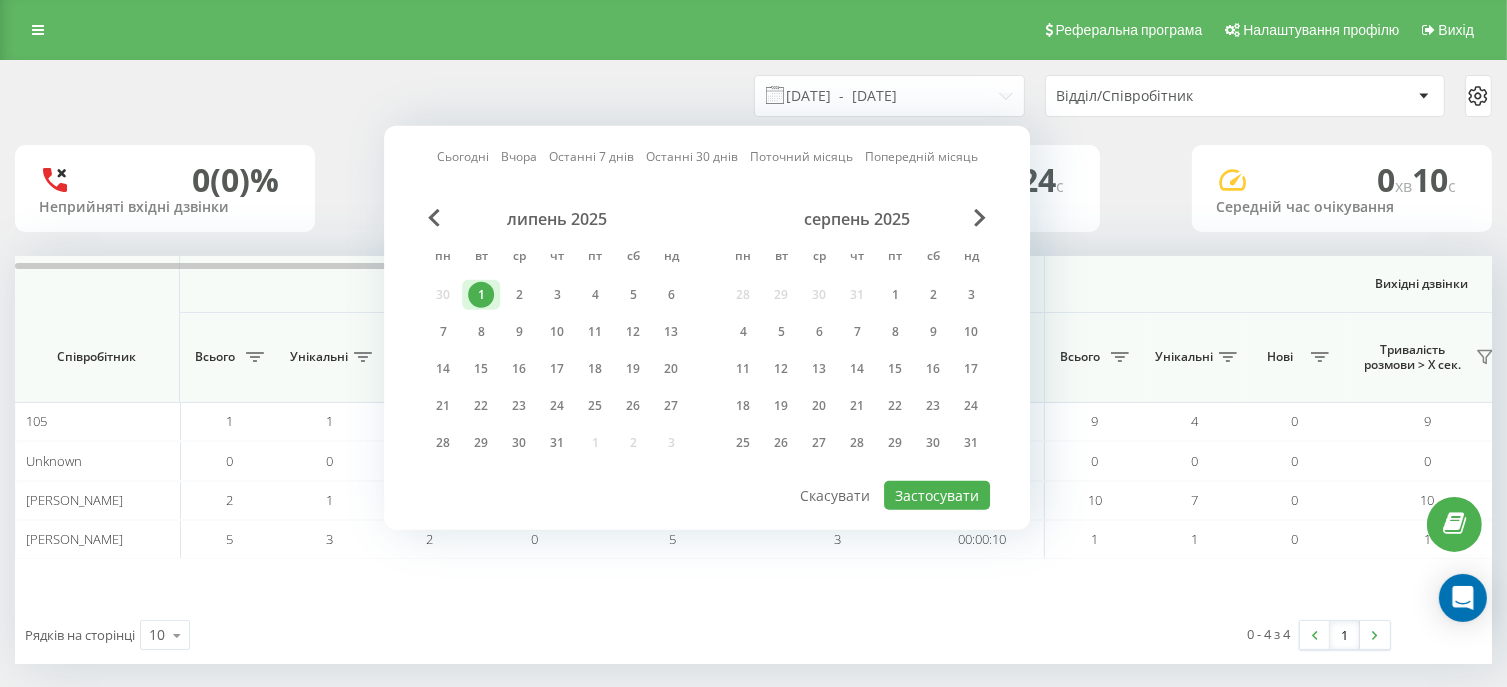 click on "Вхідні дзвінки Вихідні дзвінки Всі дзвінки Співробітник Всього Унікальні Нові Пропущені Тривалість розмови > Х сек. Унікальні, тривалість розмови > Х сек. Середній час очікування Всього Унікальні Нові Тривалість розмови > Х сек. Унікальні, тривалість розмови > Х сек. Середній час очікування Всього Унікальні Нові Загальна тривалість розмови Середня тривалість розмови Середньоденна тривалість розмови Тривалість розмови > Х сек. Унікальні, тривалість розмови > Х сек. 105 1 1 1 0 1 1 00:00:06 9 4 0 9 4 00:00:11 10 4 1 00:09:53 00:01:39 00:09:53 10 4 Unknown 0 0 0 0 0 0 00:00:00 0 0 0 0 0 00:00:00 1 1 1 00:00:00 00:00:00 00:00:00 1" at bounding box center [753, 431] 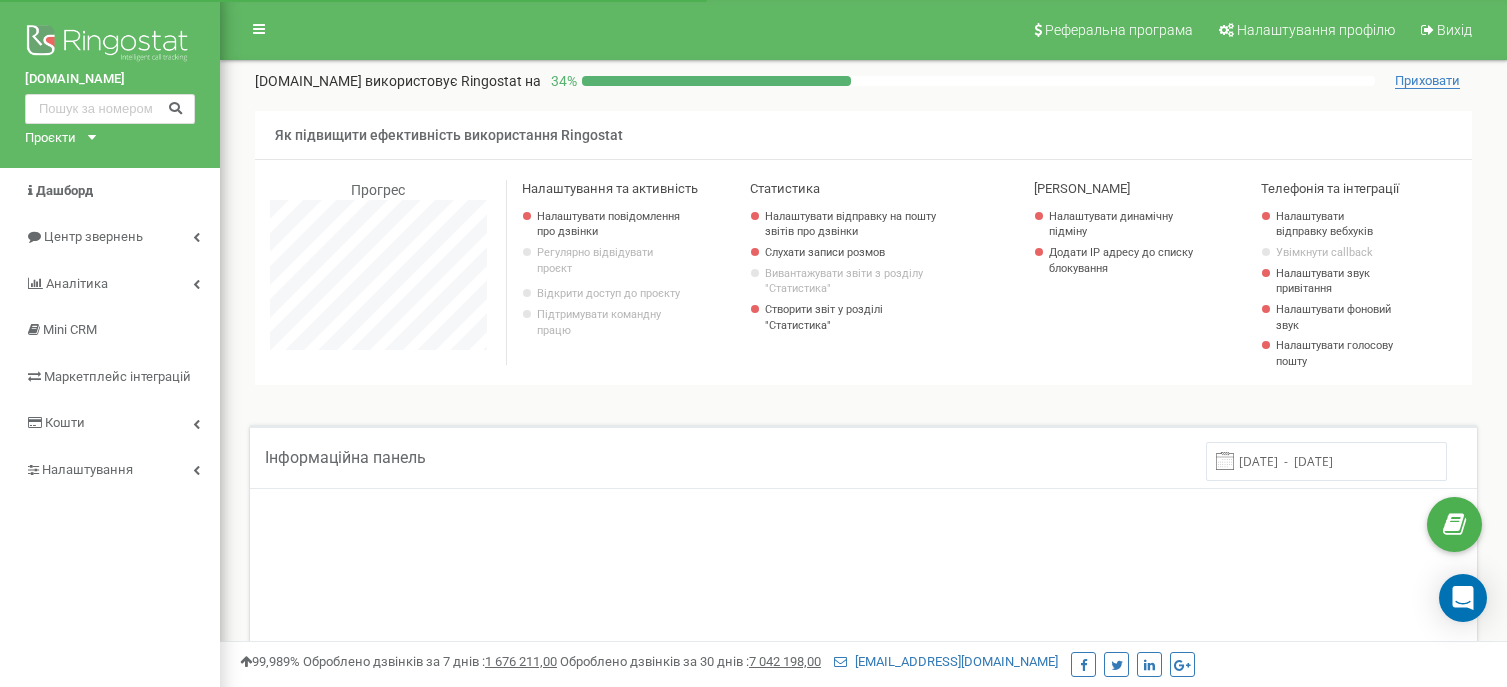 scroll, scrollTop: 0, scrollLeft: 0, axis: both 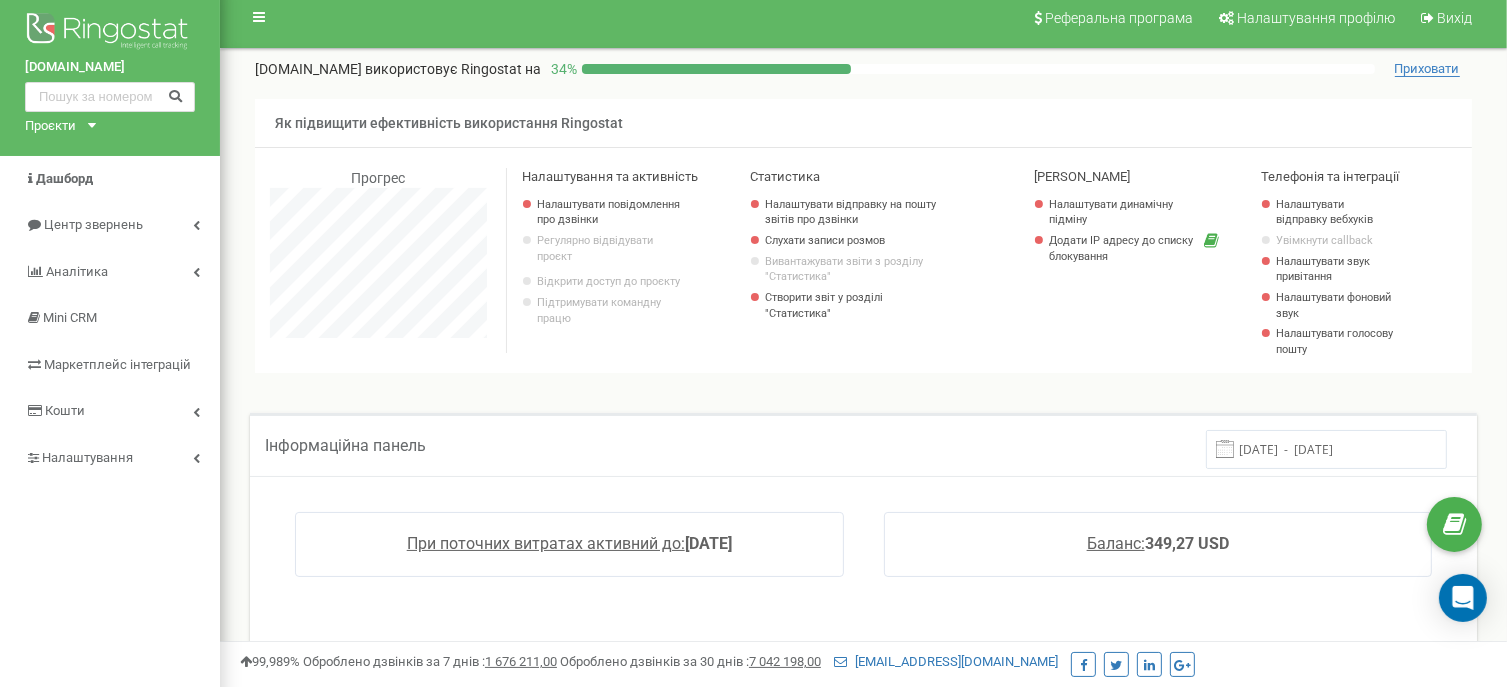 click on "[DATE]  -  [DATE]" at bounding box center [1326, 449] 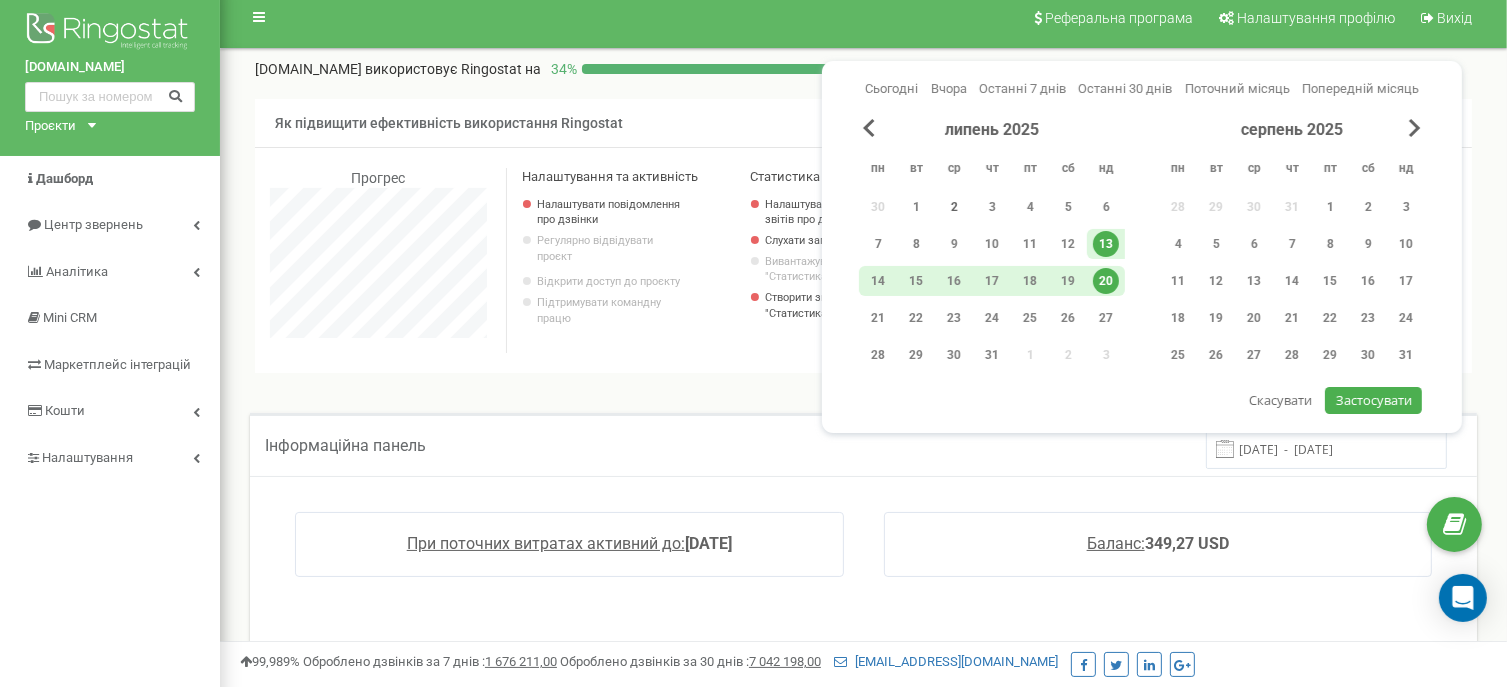 click on "2" at bounding box center [954, 207] 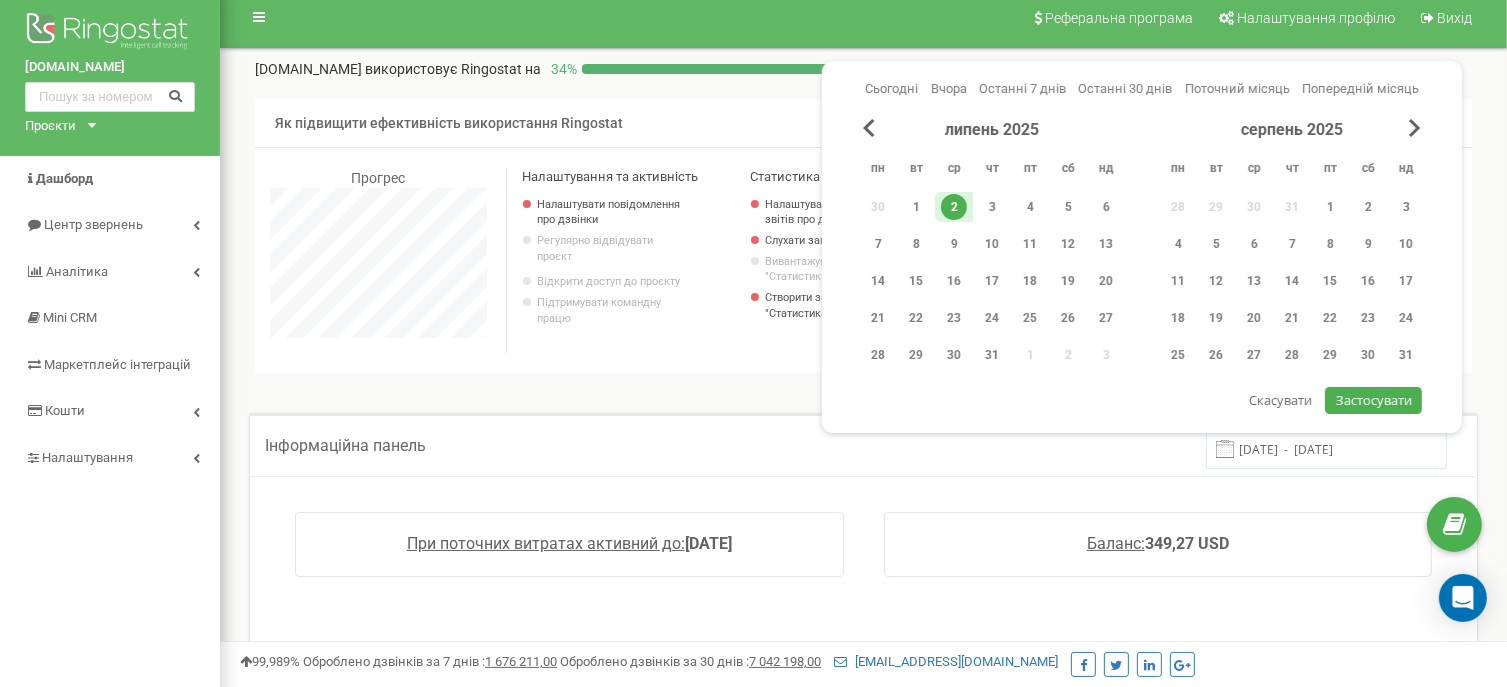 click on "Застосувати" at bounding box center [1373, 400] 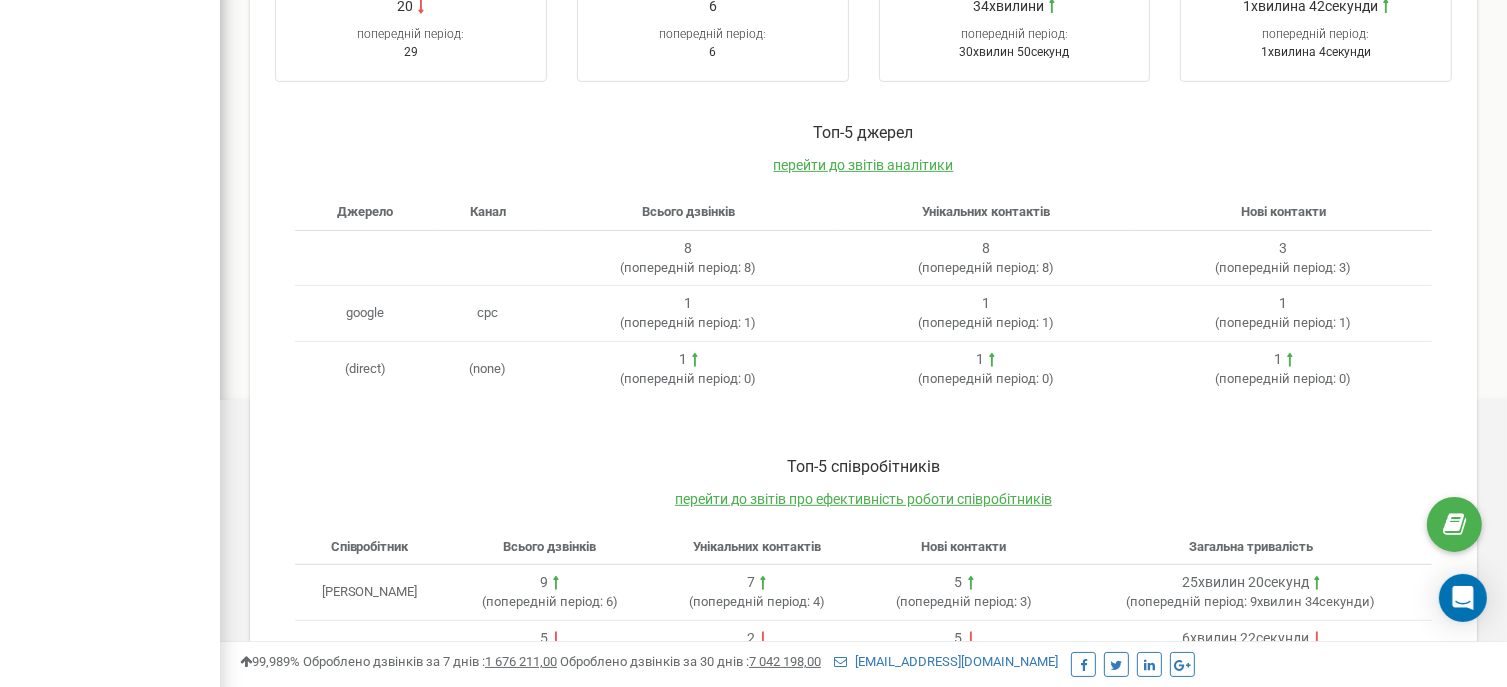 scroll, scrollTop: 300, scrollLeft: 0, axis: vertical 